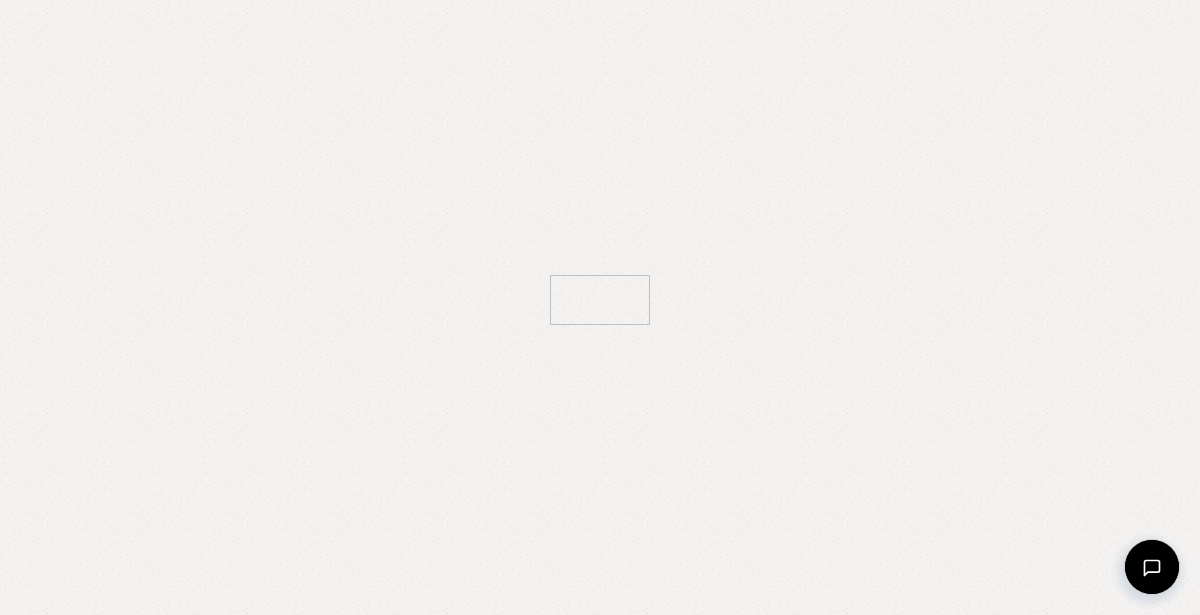 scroll, scrollTop: 0, scrollLeft: 0, axis: both 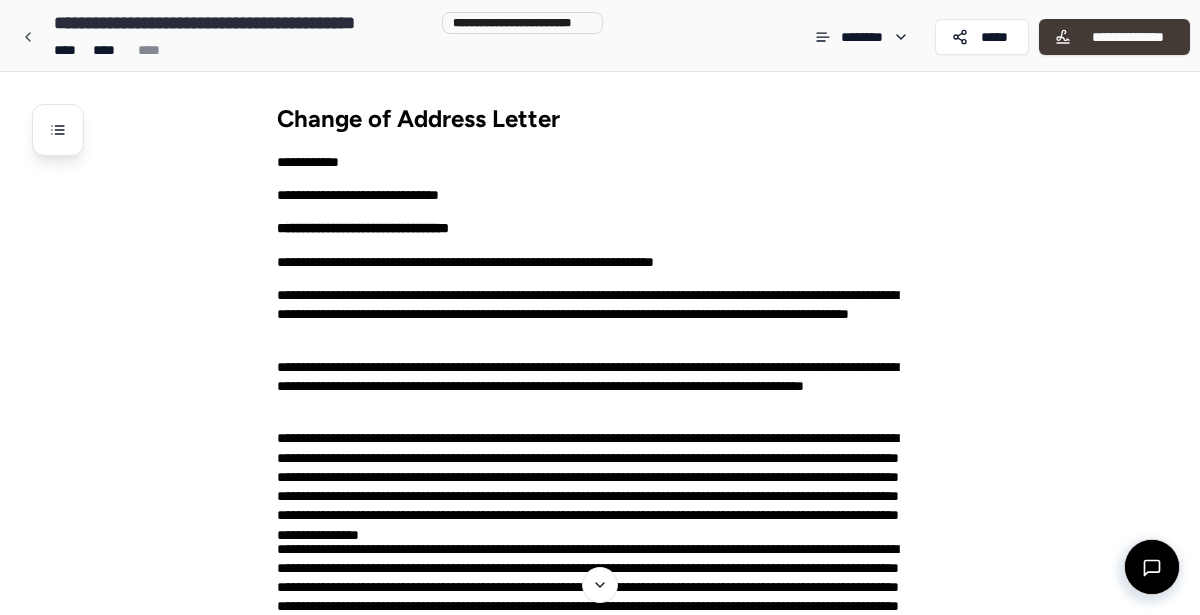 click on "**********" at bounding box center [1127, 37] 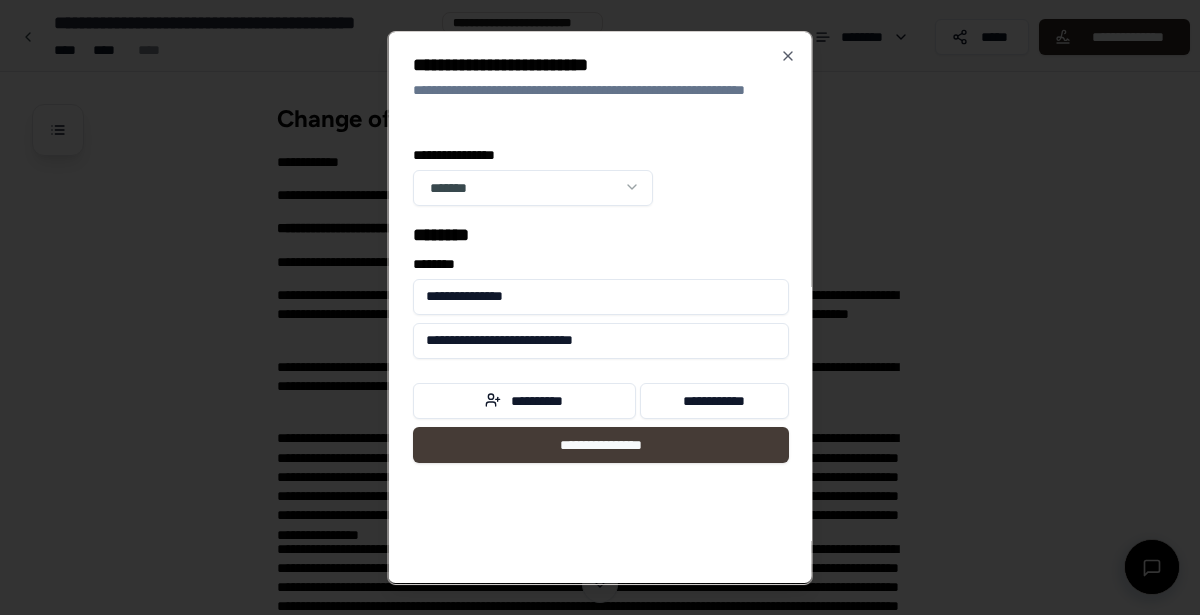click on "**********" at bounding box center [601, 444] 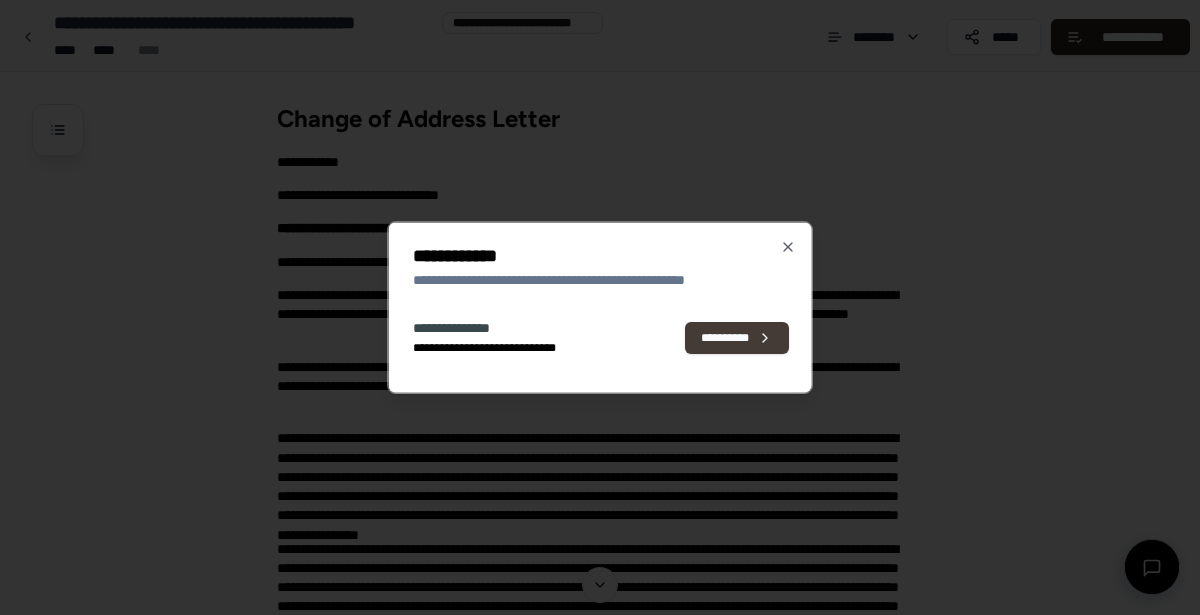 click on "**********" at bounding box center [737, 338] 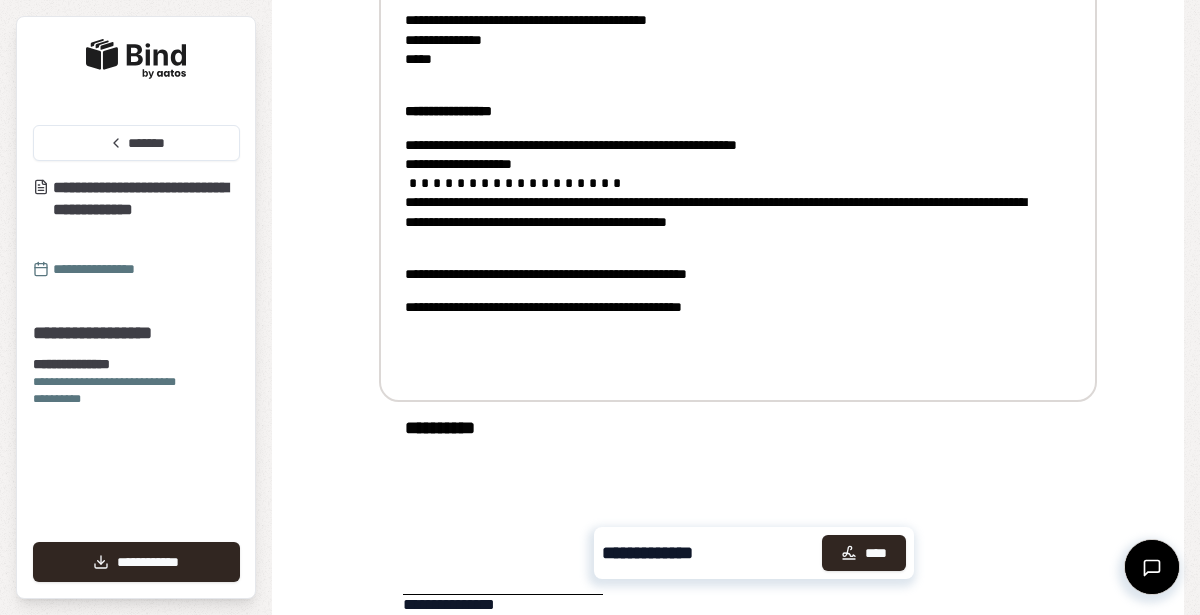 scroll, scrollTop: 1016, scrollLeft: 0, axis: vertical 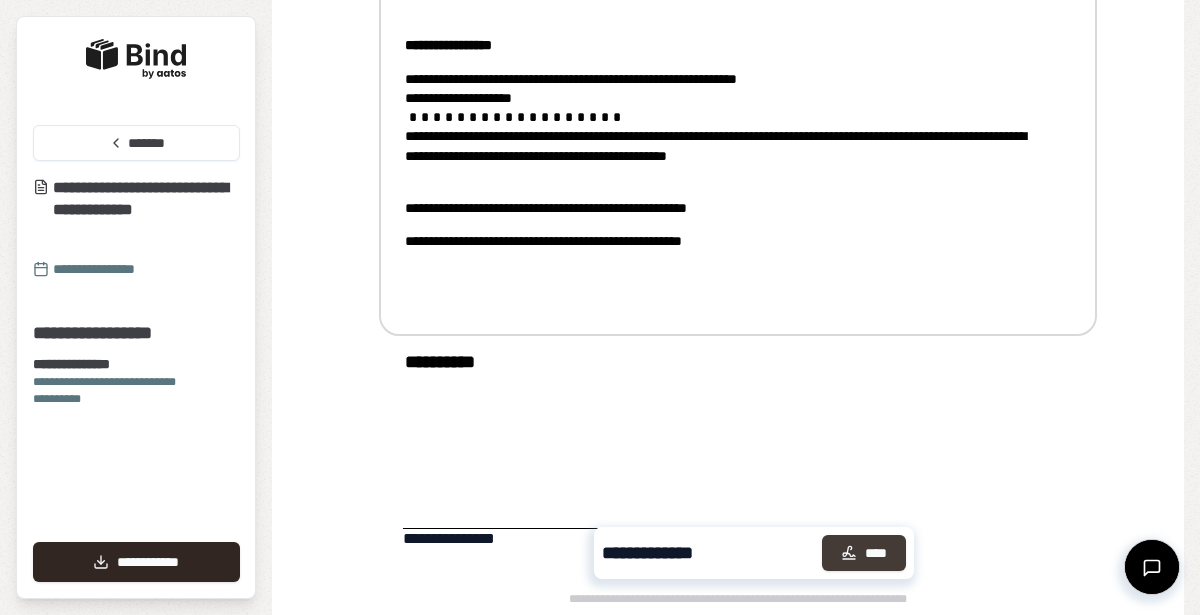 click on "****" at bounding box center [864, 553] 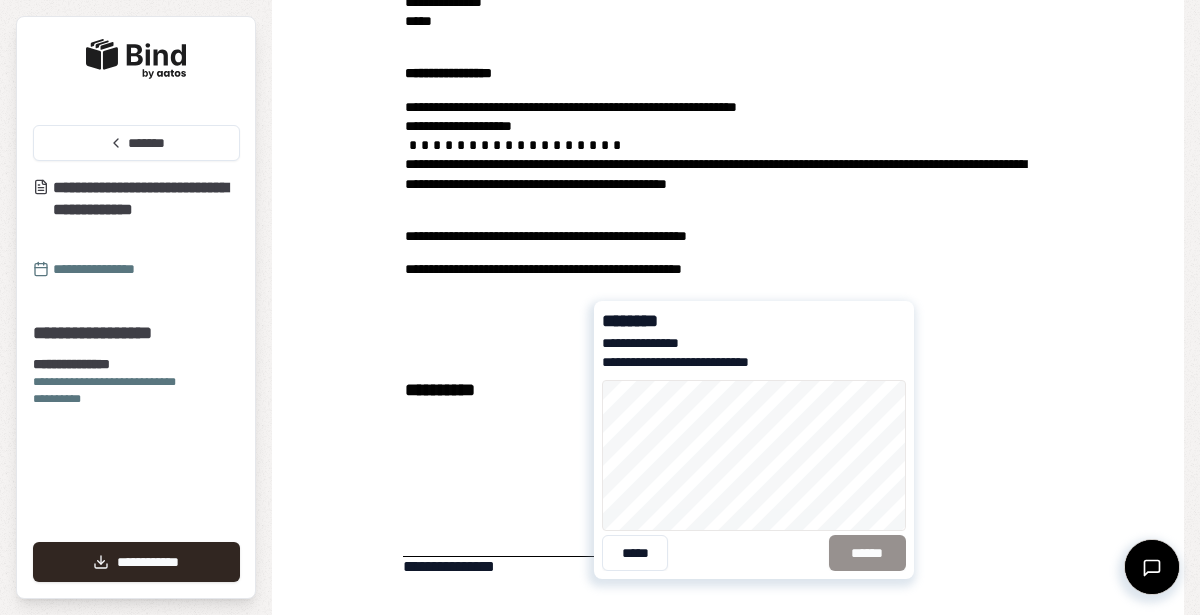 scroll, scrollTop: 985, scrollLeft: 0, axis: vertical 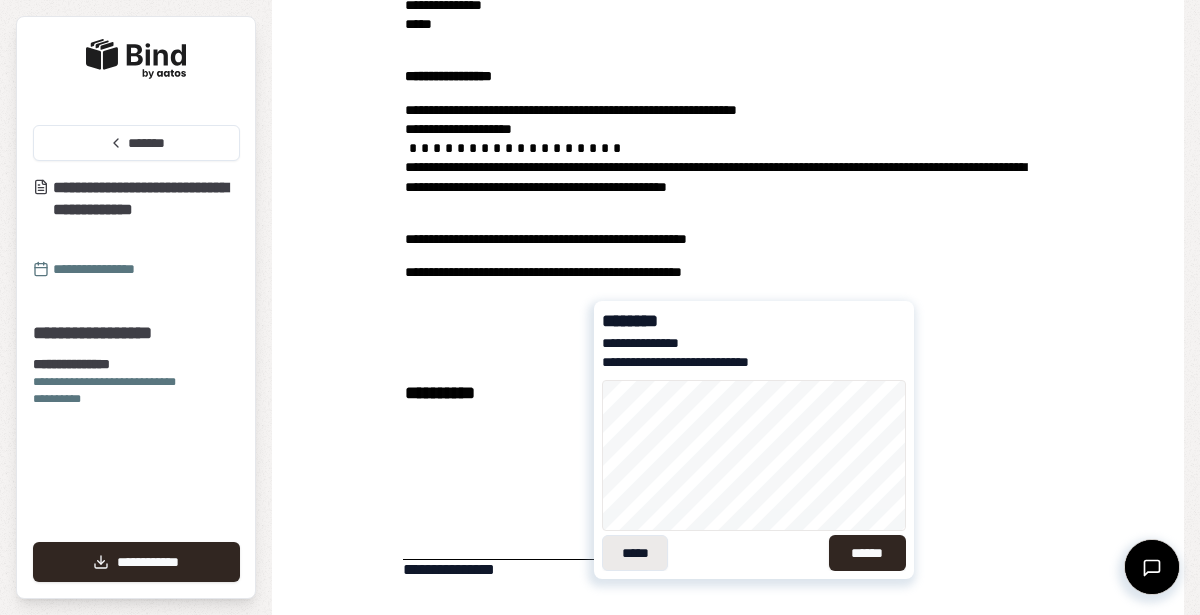 click on "*****" at bounding box center [635, 553] 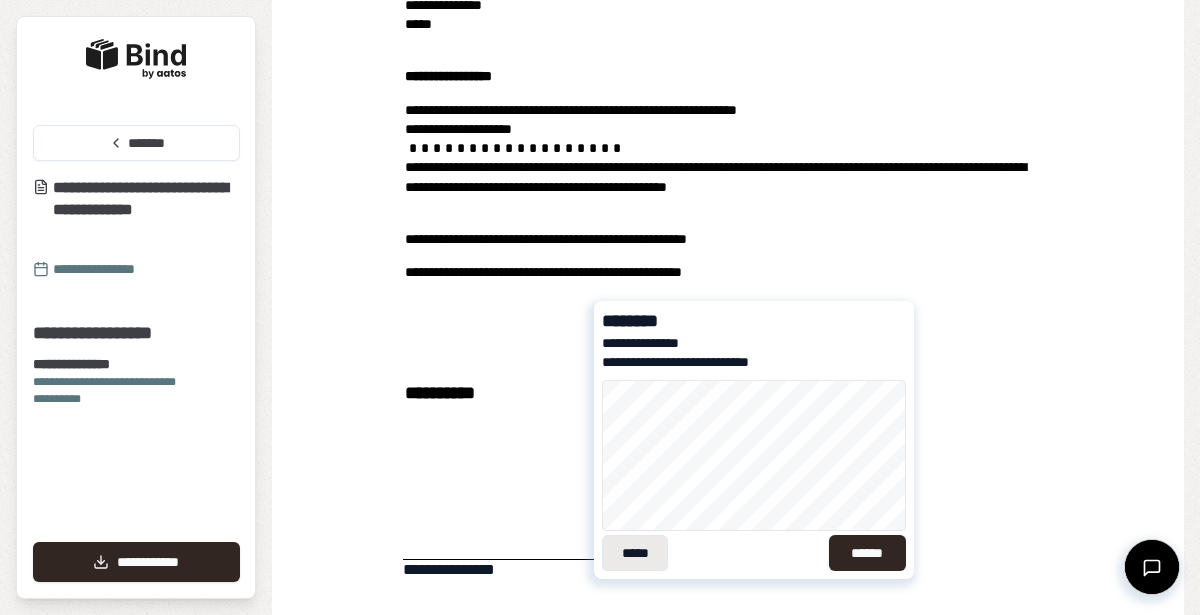 click on "*****" at bounding box center (635, 553) 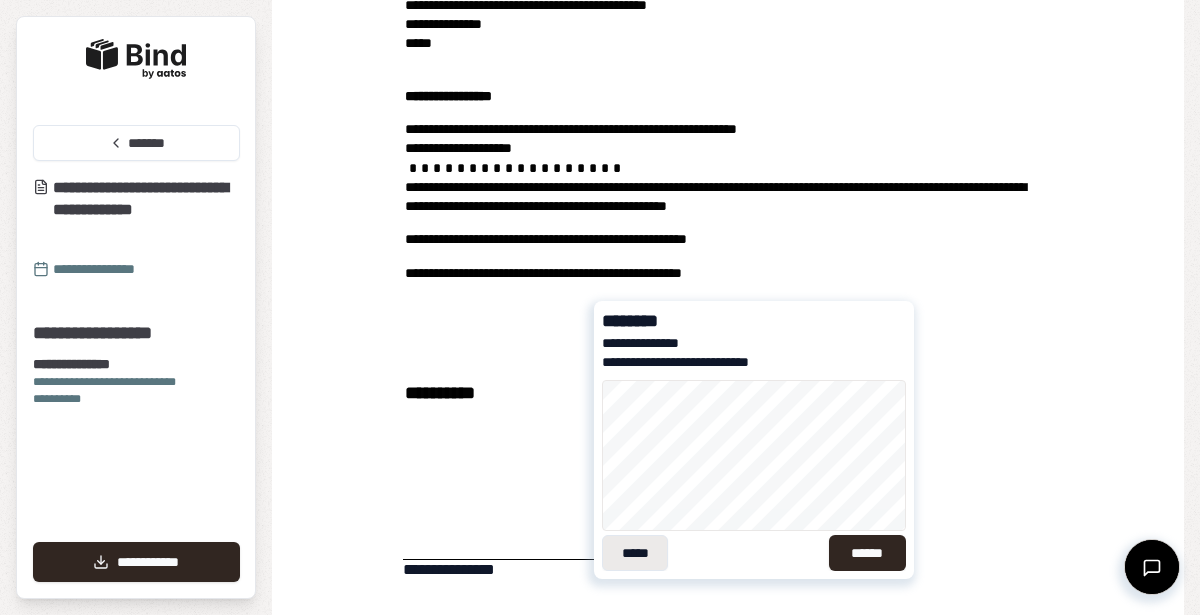 click on "*****" at bounding box center (635, 553) 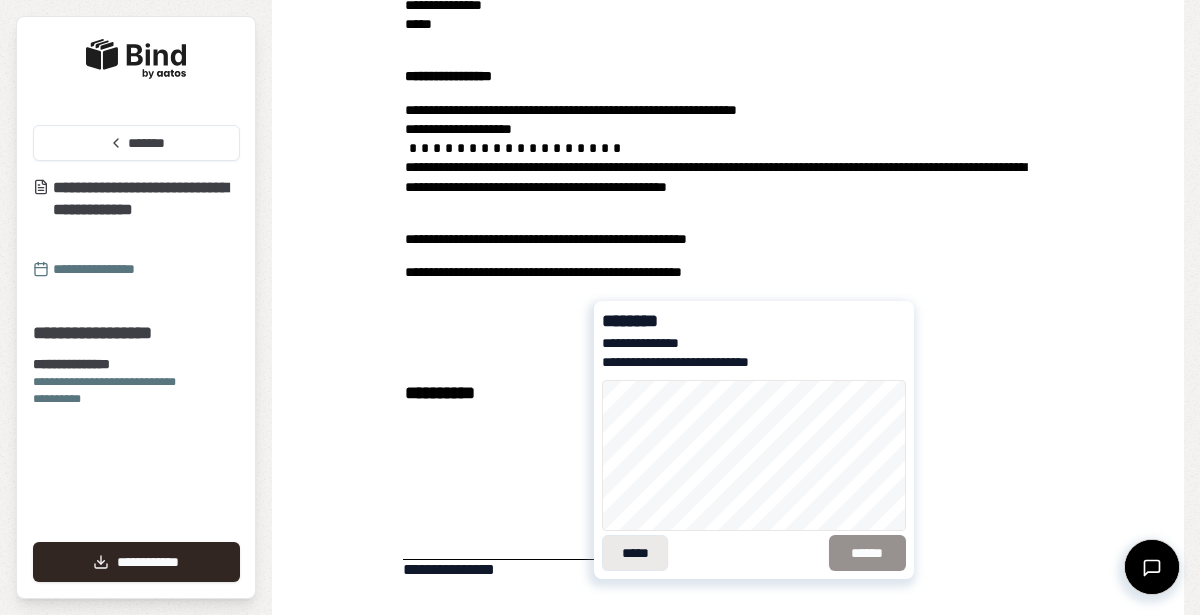 click on "**********" at bounding box center [701, 343] 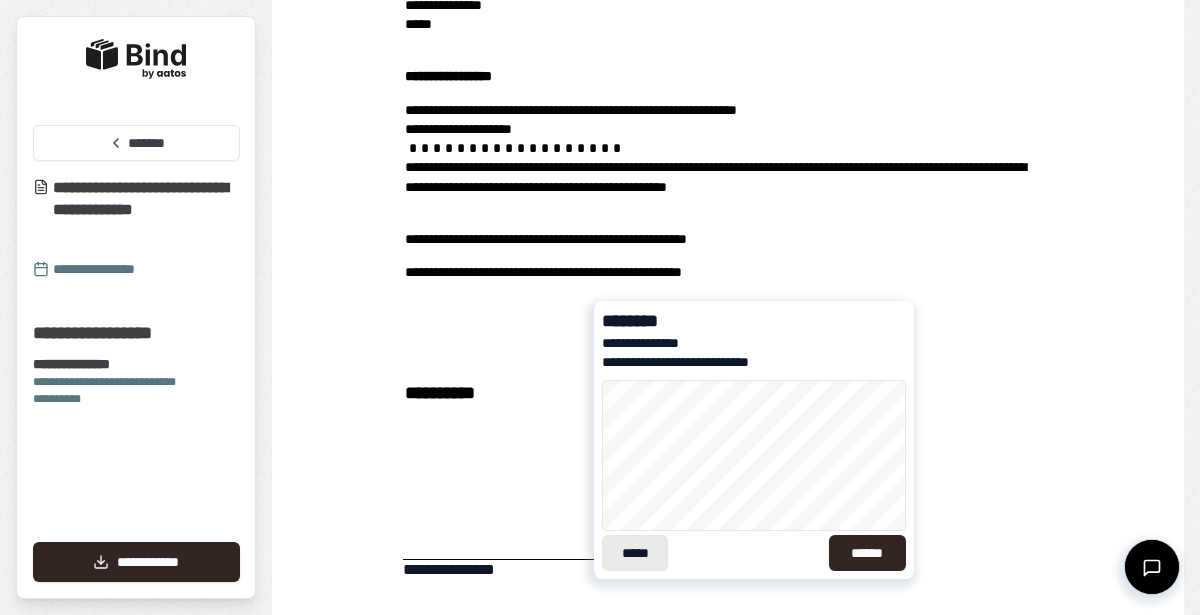 click on "*****" at bounding box center (635, 553) 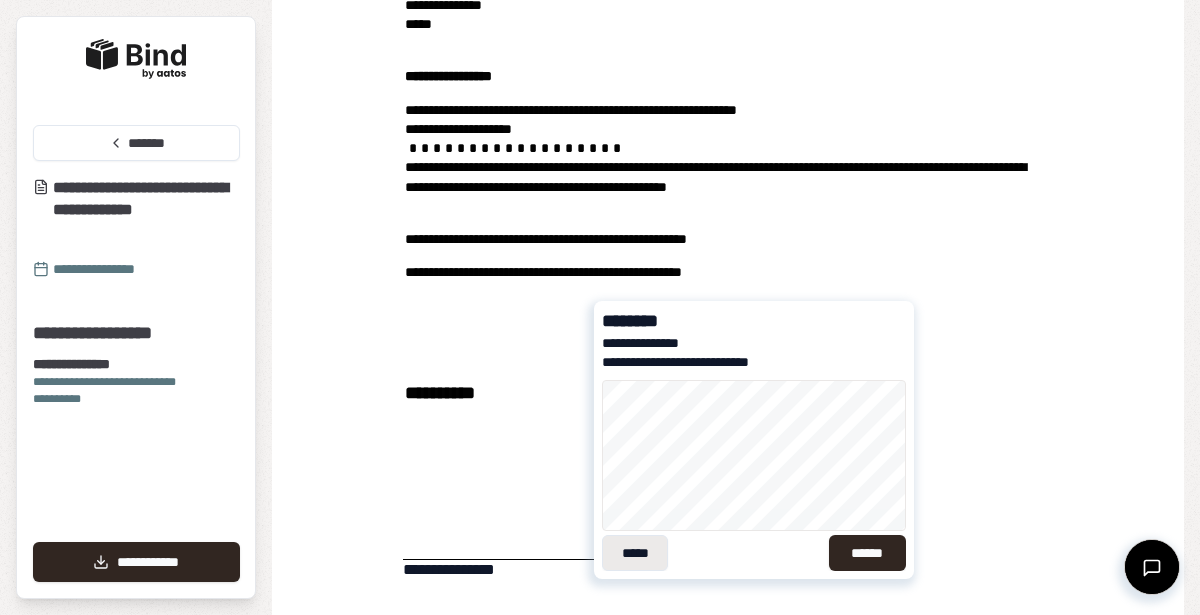 click on "*****" at bounding box center (635, 553) 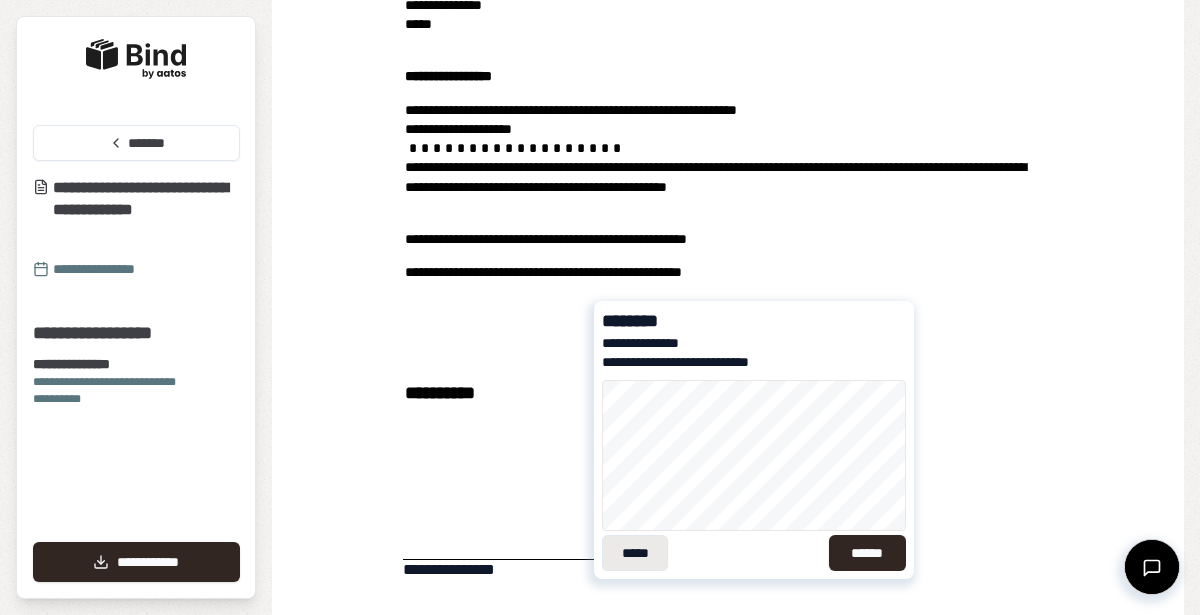 click on "*****" at bounding box center [635, 553] 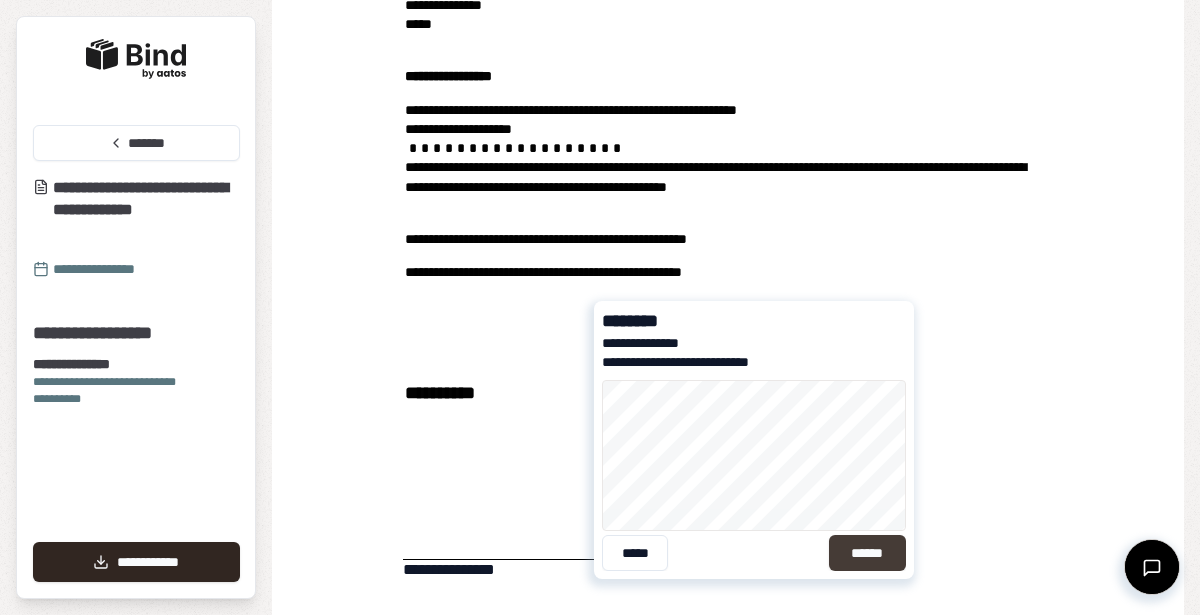 click on "******" at bounding box center (867, 553) 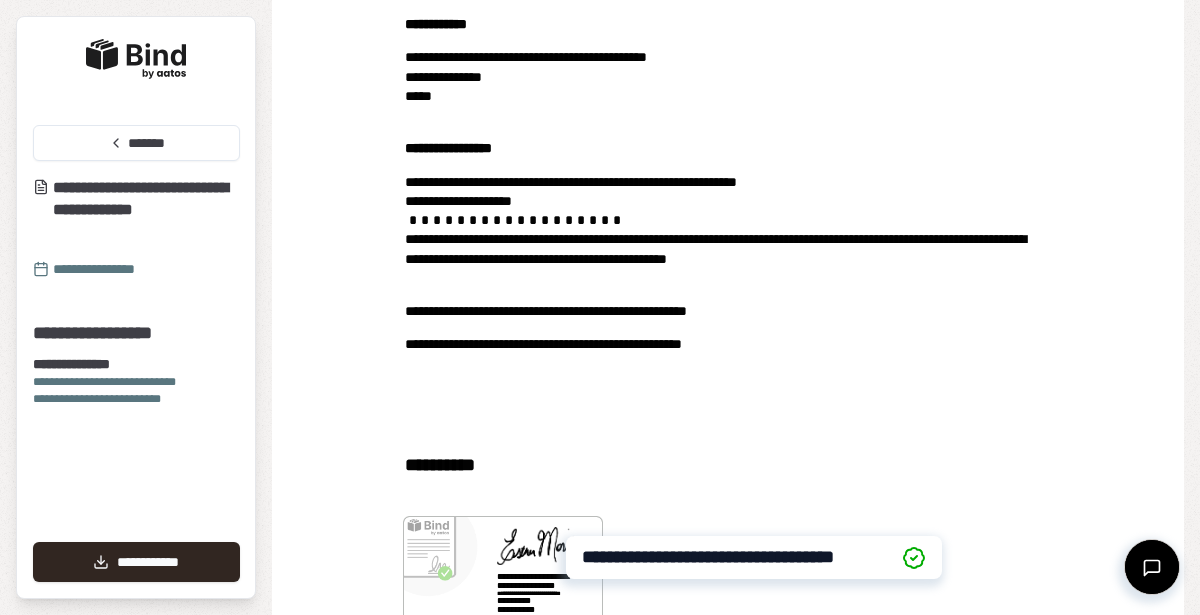 scroll, scrollTop: 1016, scrollLeft: 0, axis: vertical 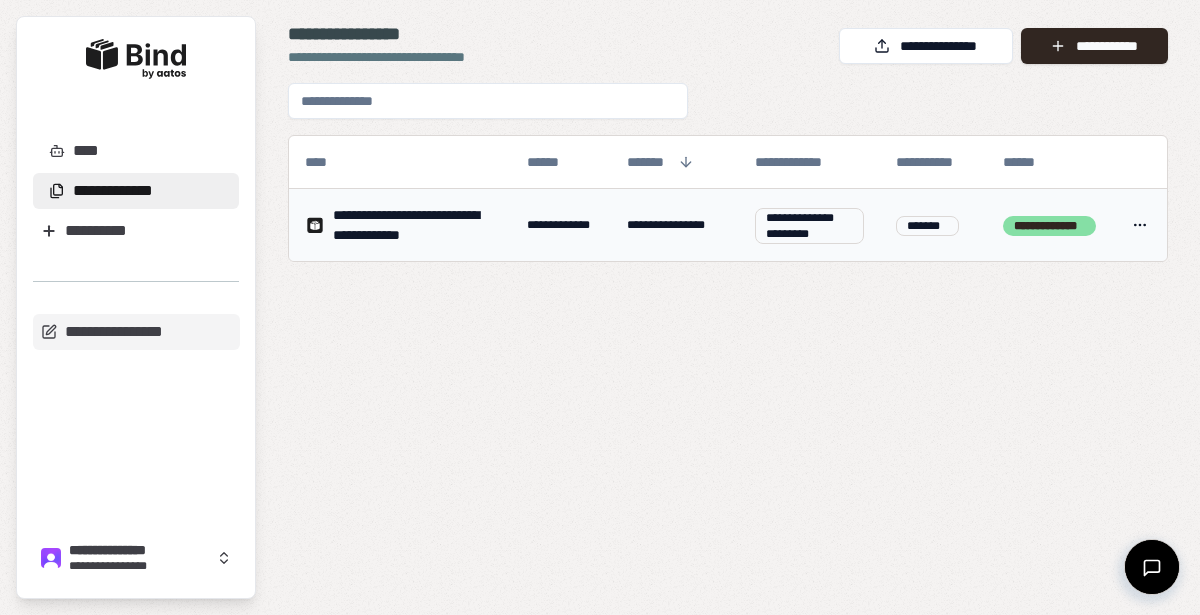 click on "**********" at bounding box center [414, 225] 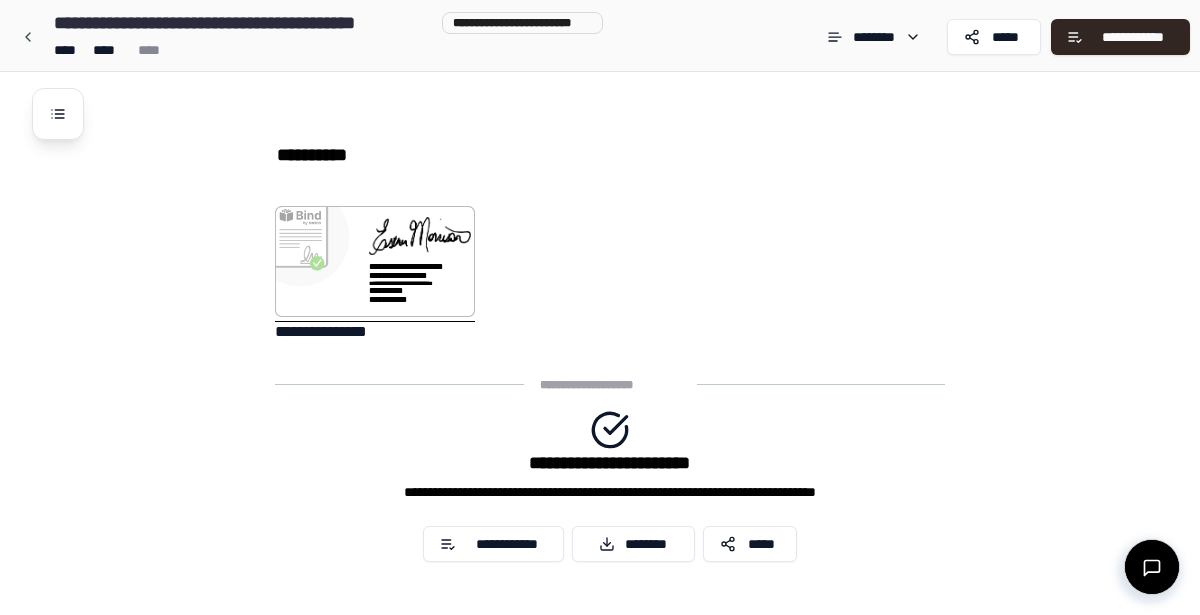 scroll, scrollTop: 1308, scrollLeft: 0, axis: vertical 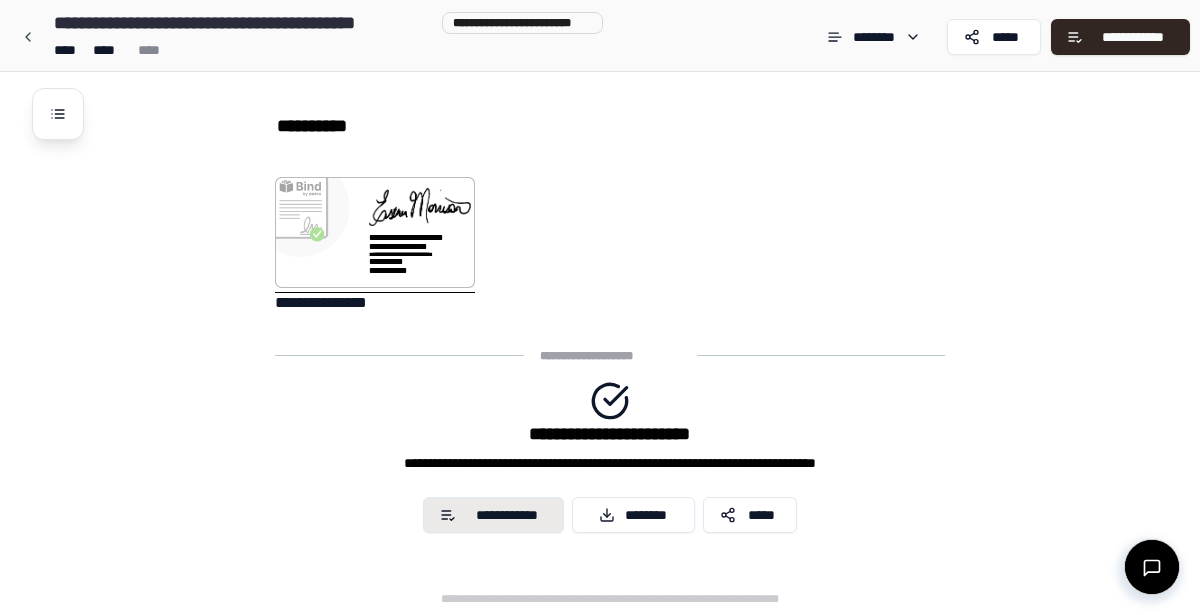 click on "**********" at bounding box center [506, 515] 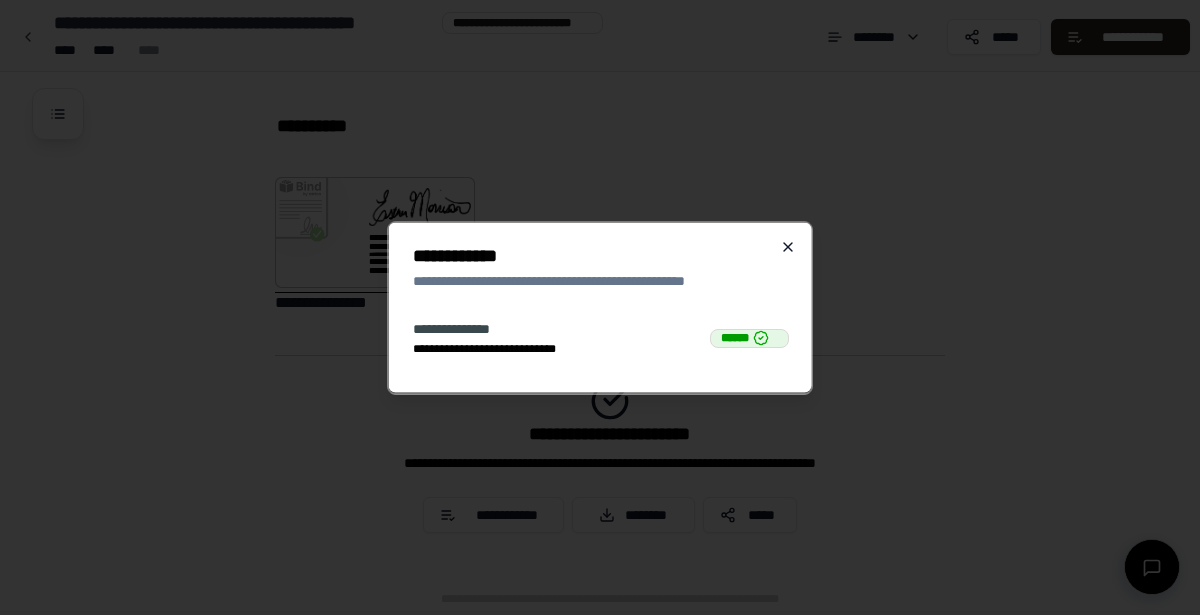 click 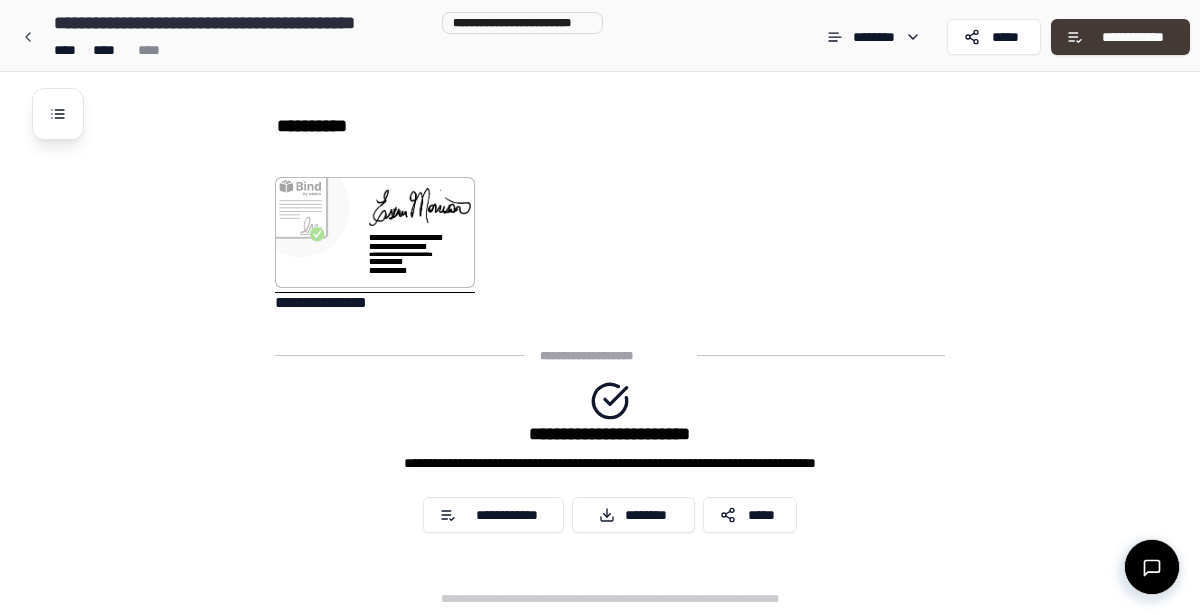 click on "**********" at bounding box center (1133, 37) 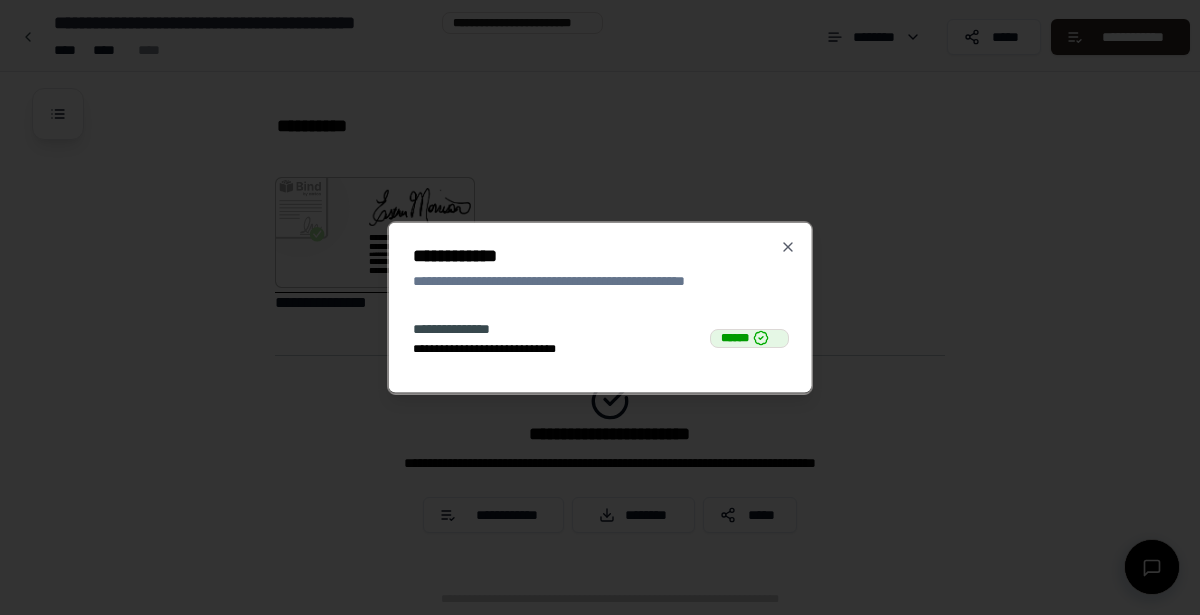 click at bounding box center (600, 307) 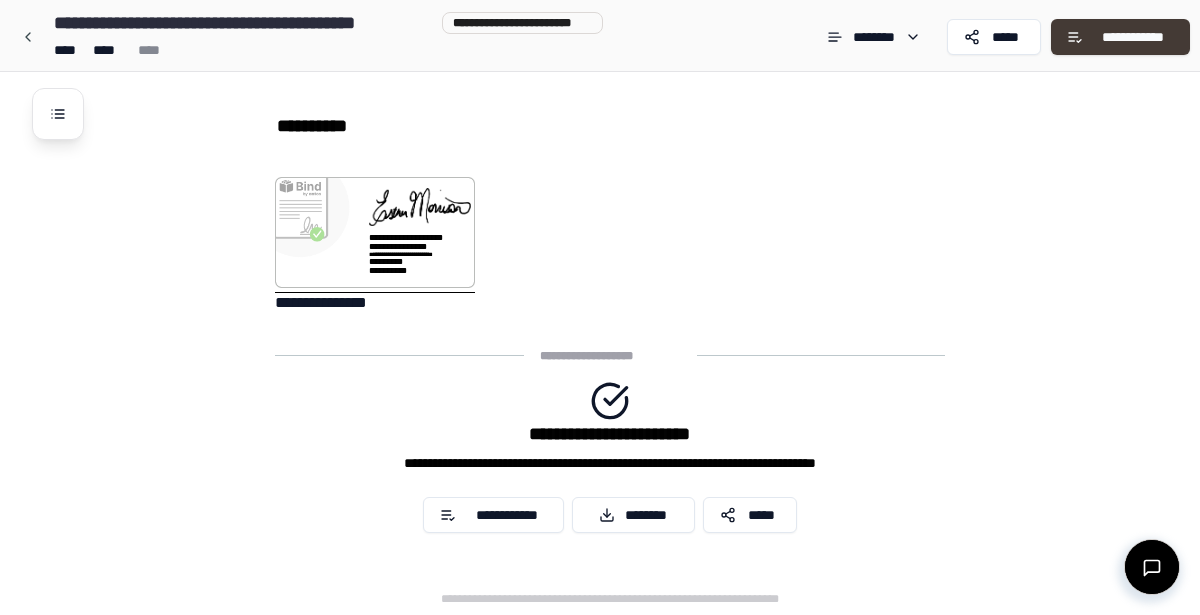 click on "**********" at bounding box center [1120, 37] 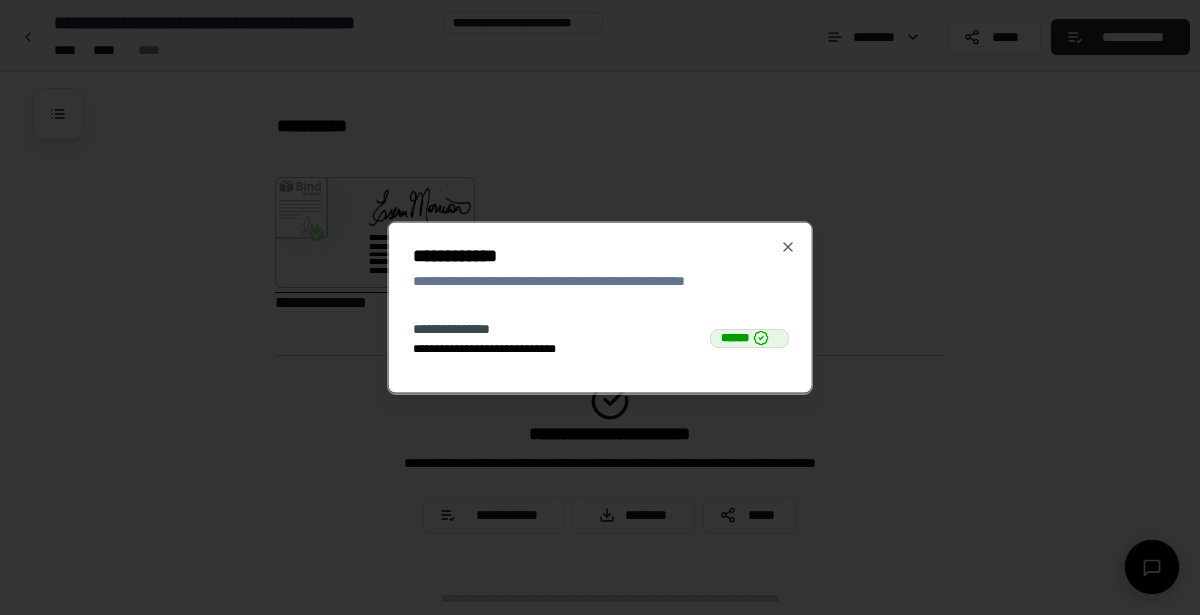 click at bounding box center (600, 307) 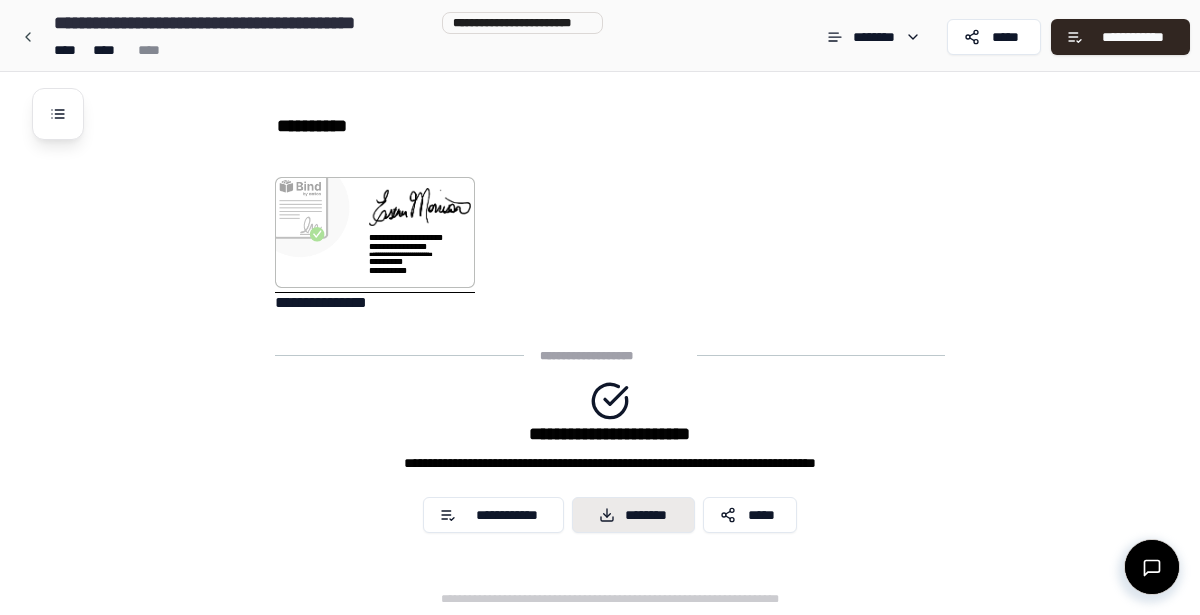 click on "********" at bounding box center (633, 515) 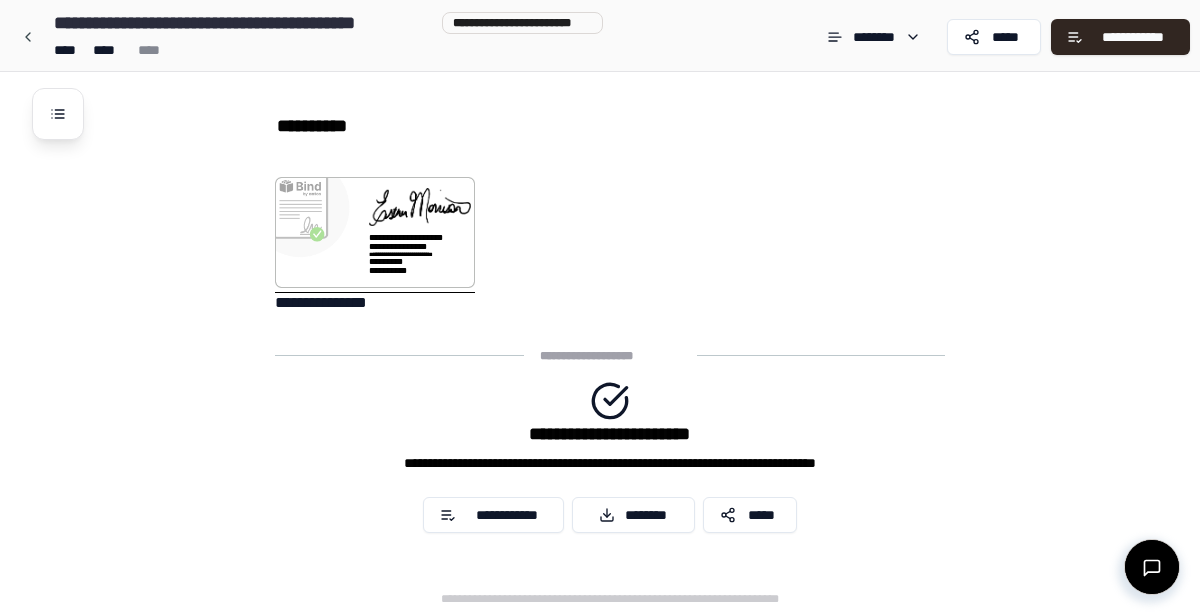 click on "**********" at bounding box center (610, 245) 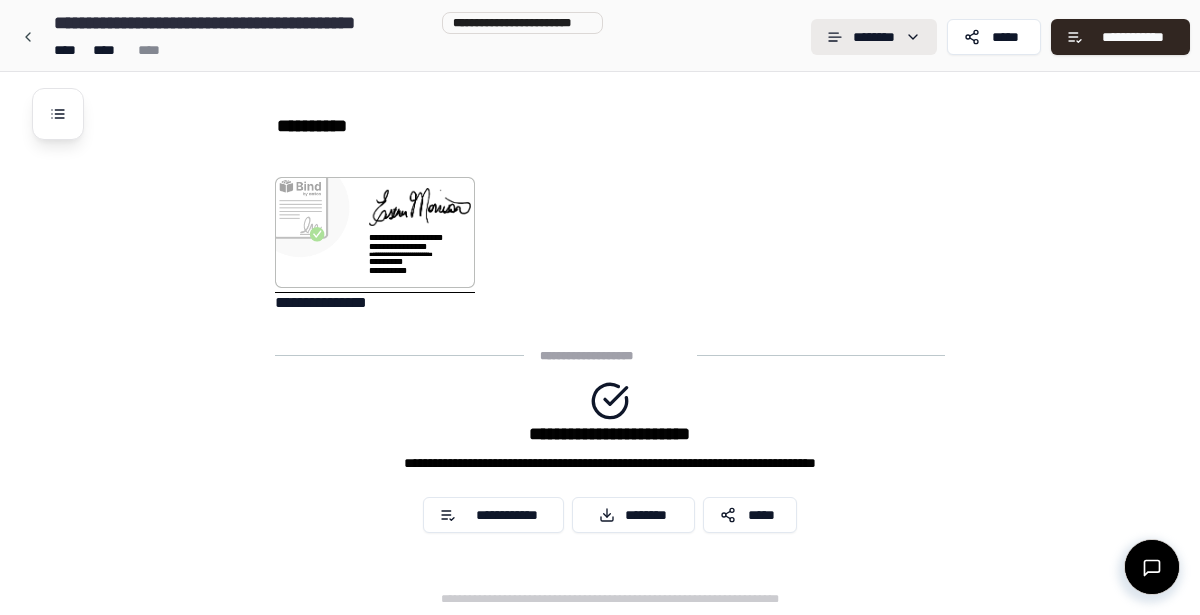 click on "**********" at bounding box center (600, -346) 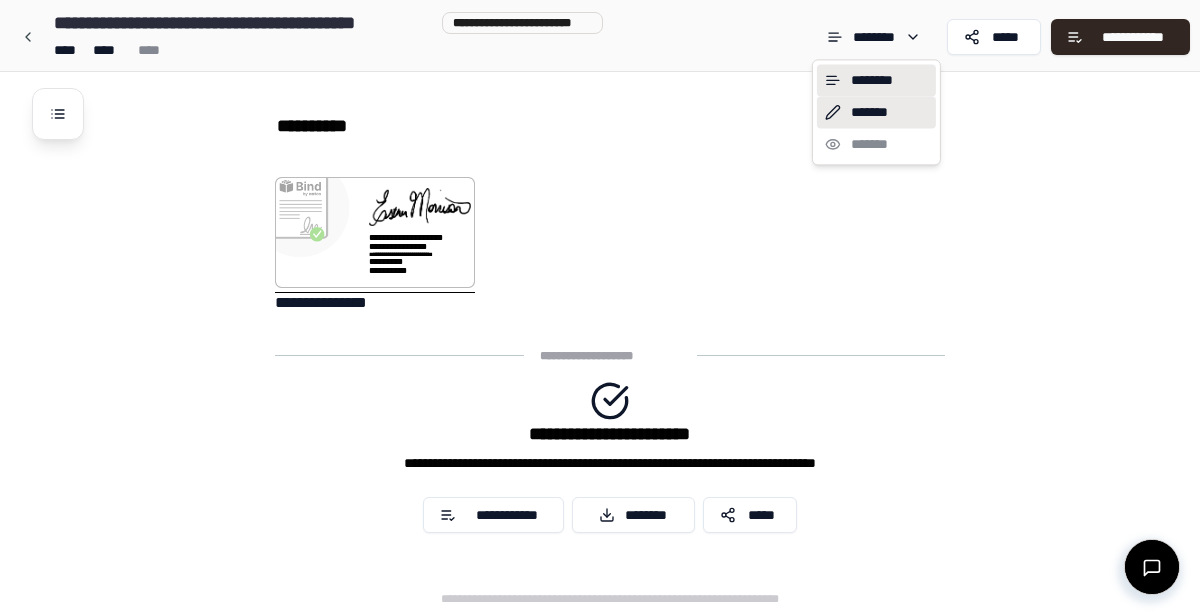 click on "*******" at bounding box center (876, 112) 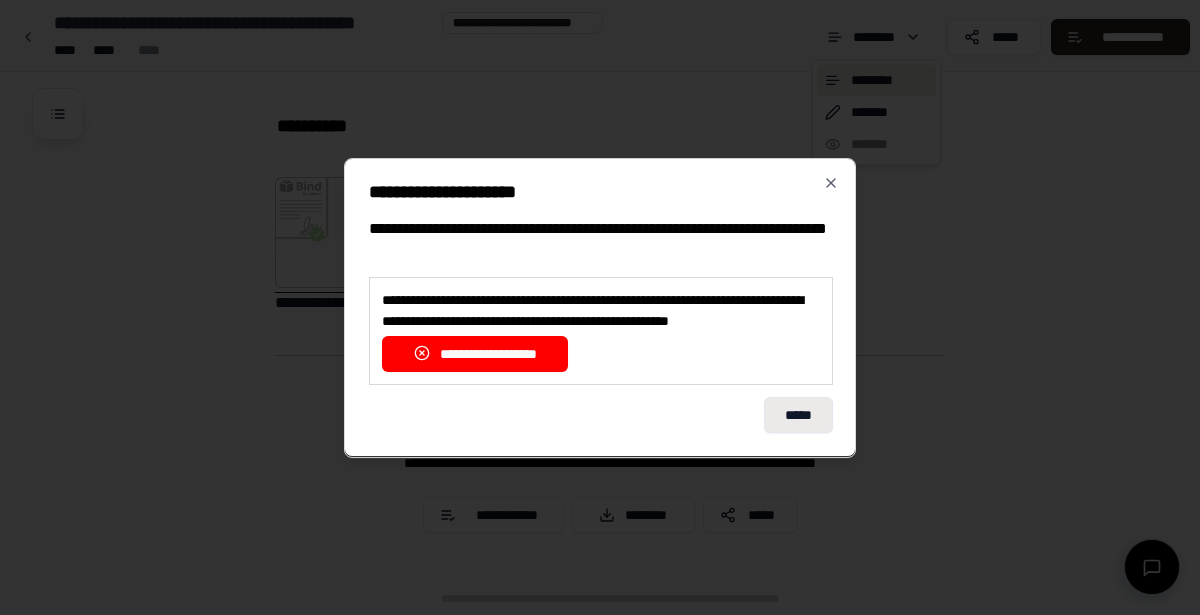 click on "*****" at bounding box center [798, 414] 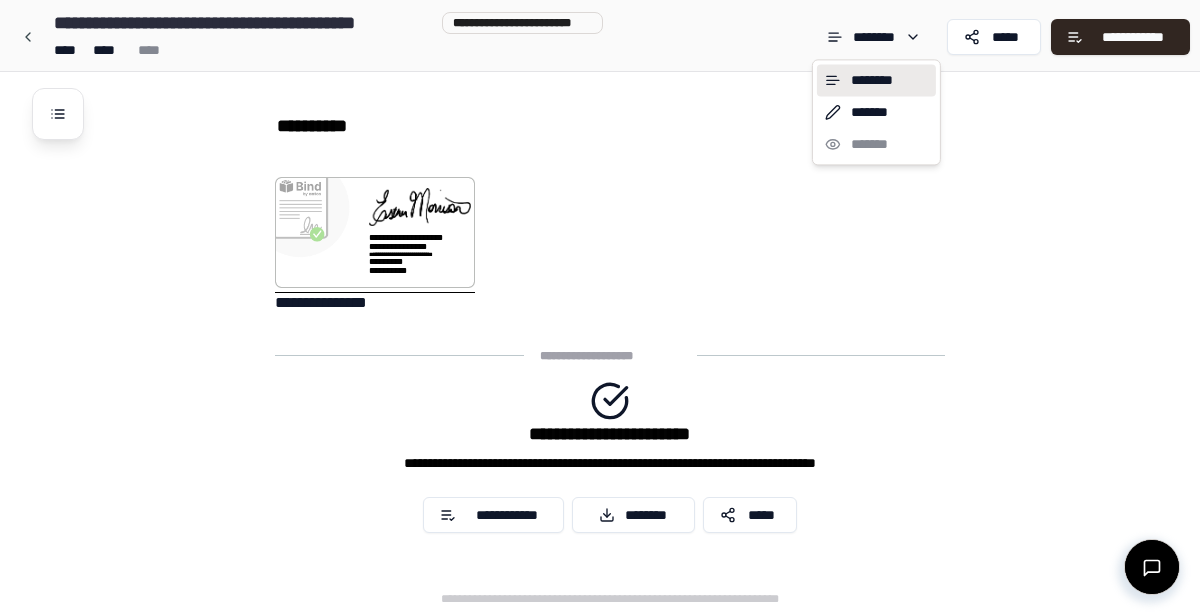 click on "**********" at bounding box center (600, -346) 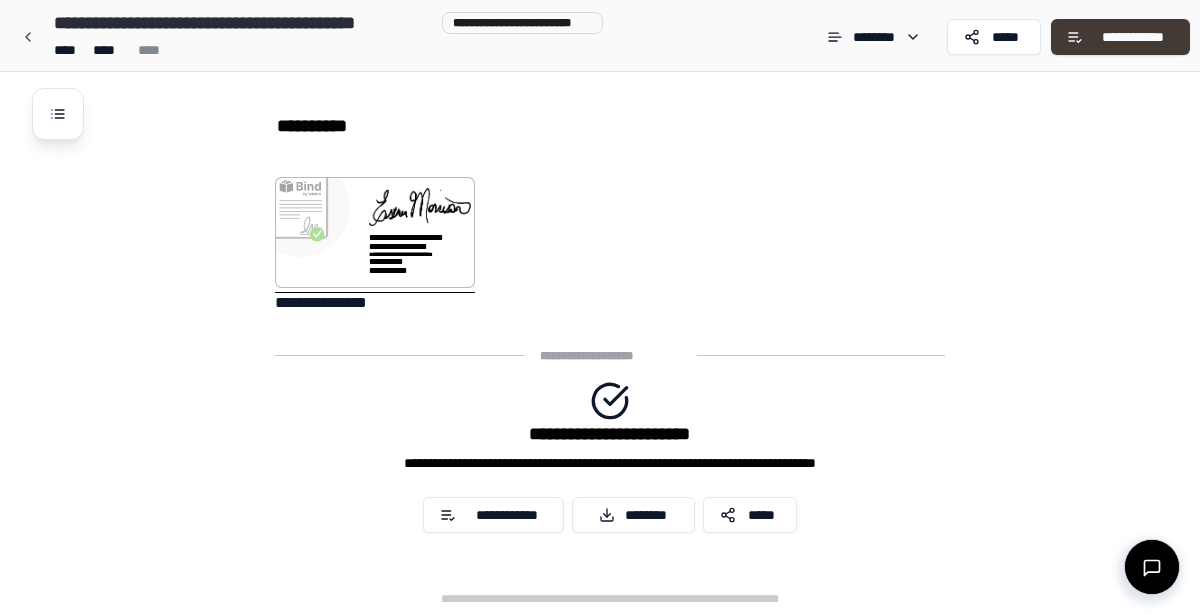 click on "**********" at bounding box center [1133, 37] 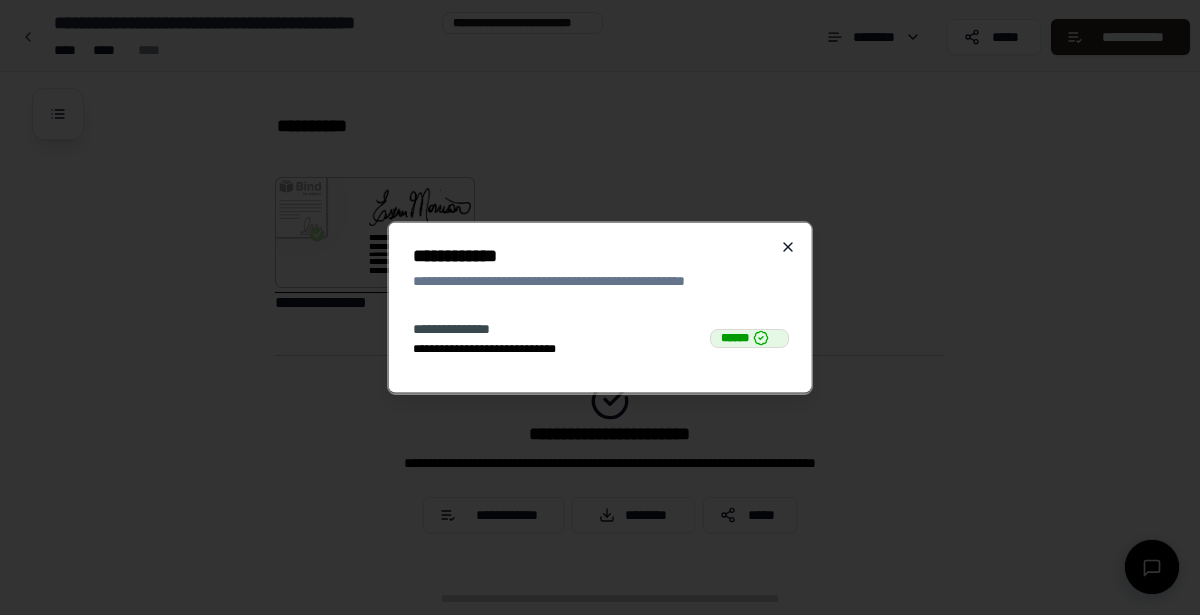 click 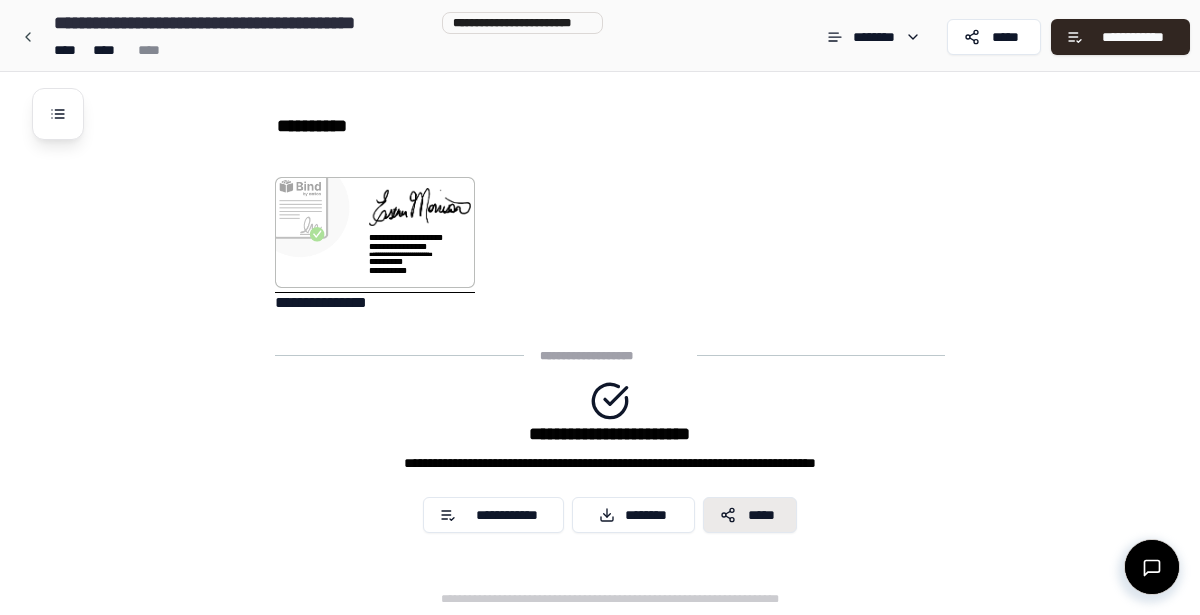 click on "*****" at bounding box center (762, 515) 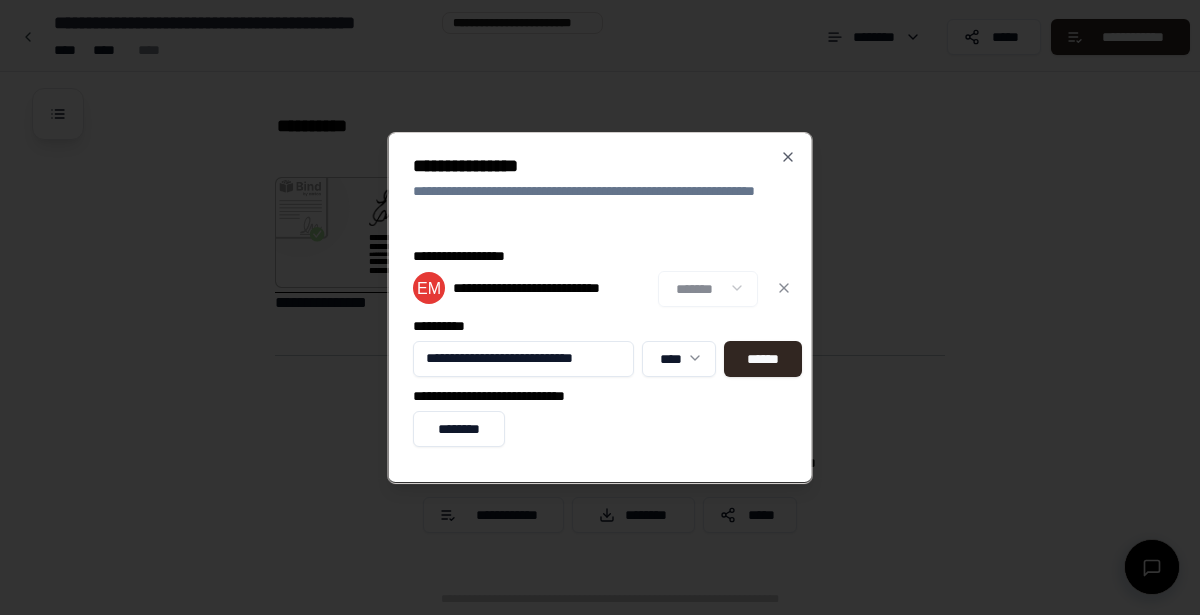 scroll, scrollTop: 0, scrollLeft: 4, axis: horizontal 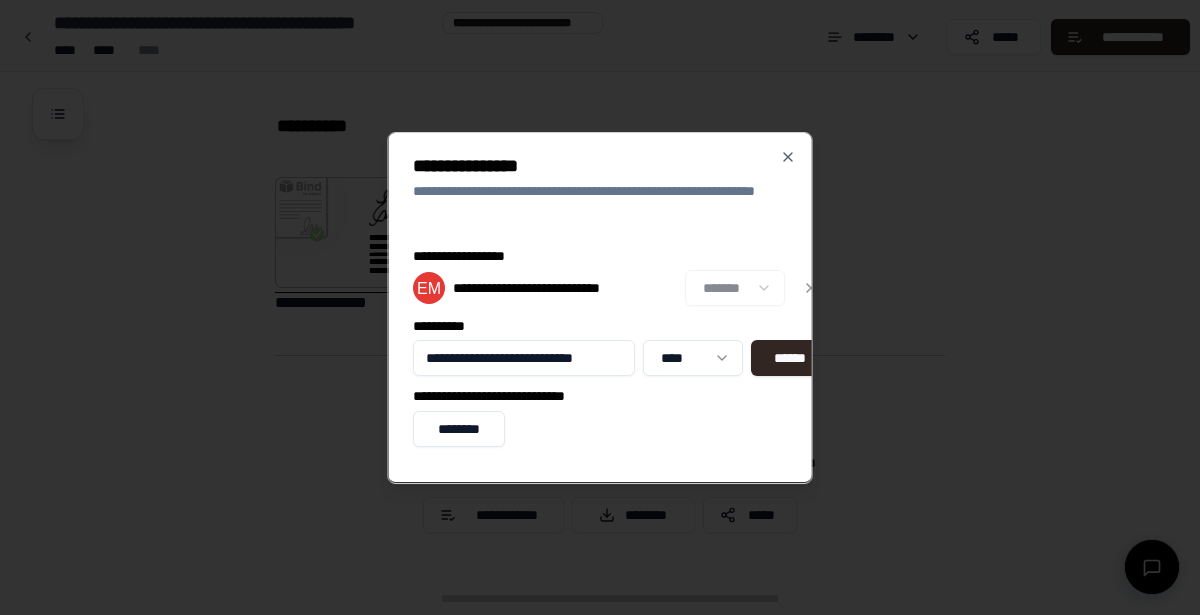 type on "**********" 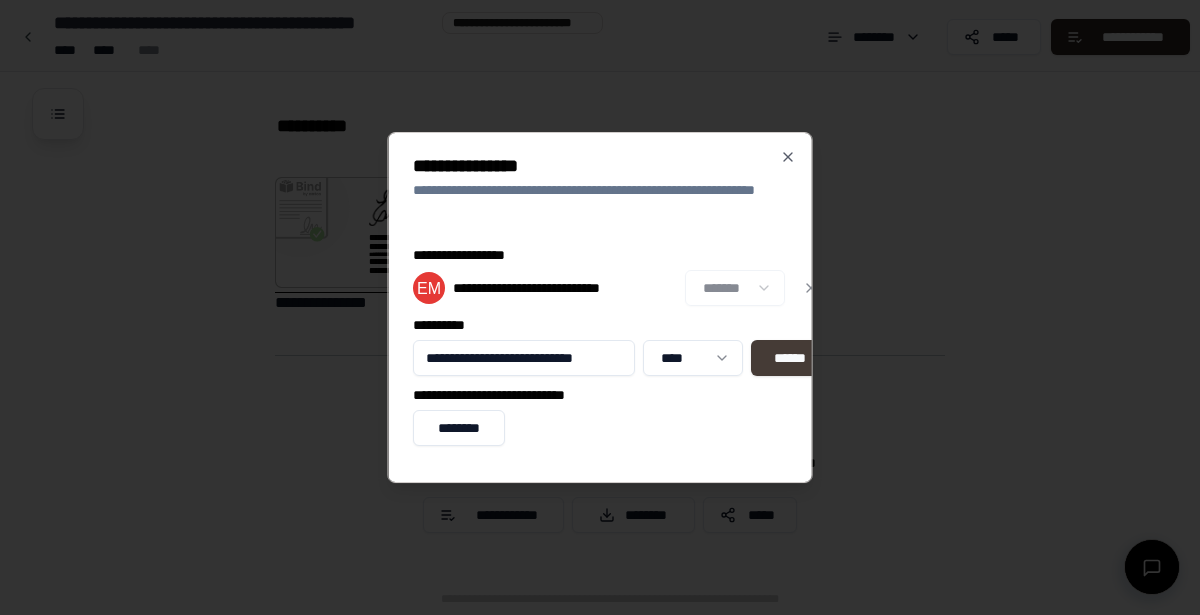 click on "******" at bounding box center (789, 359) 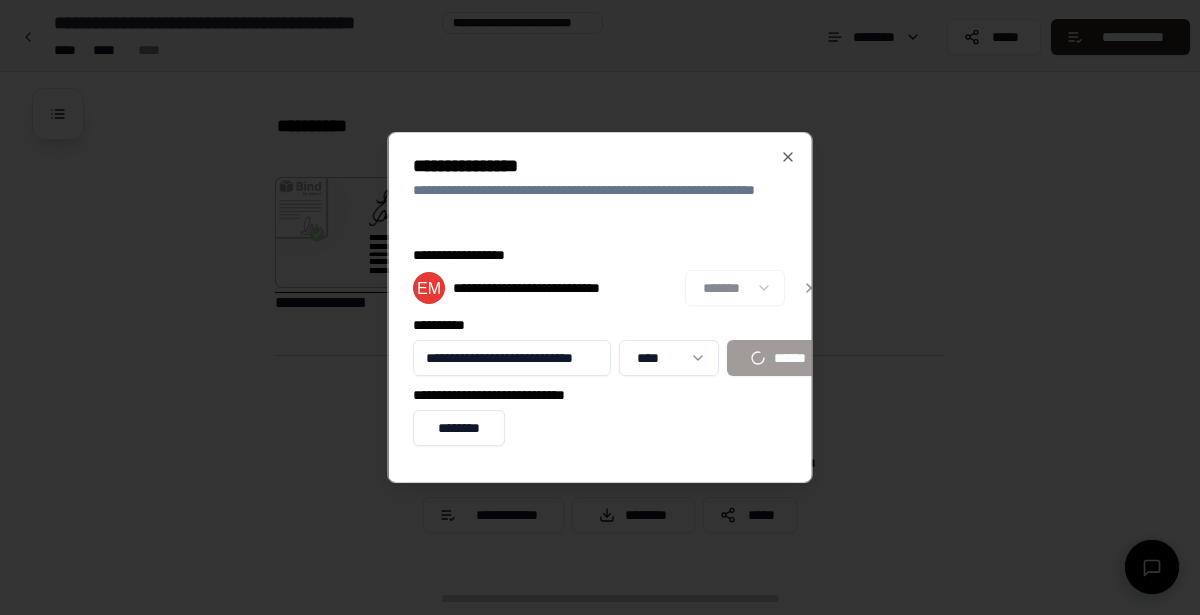 scroll, scrollTop: 0, scrollLeft: 0, axis: both 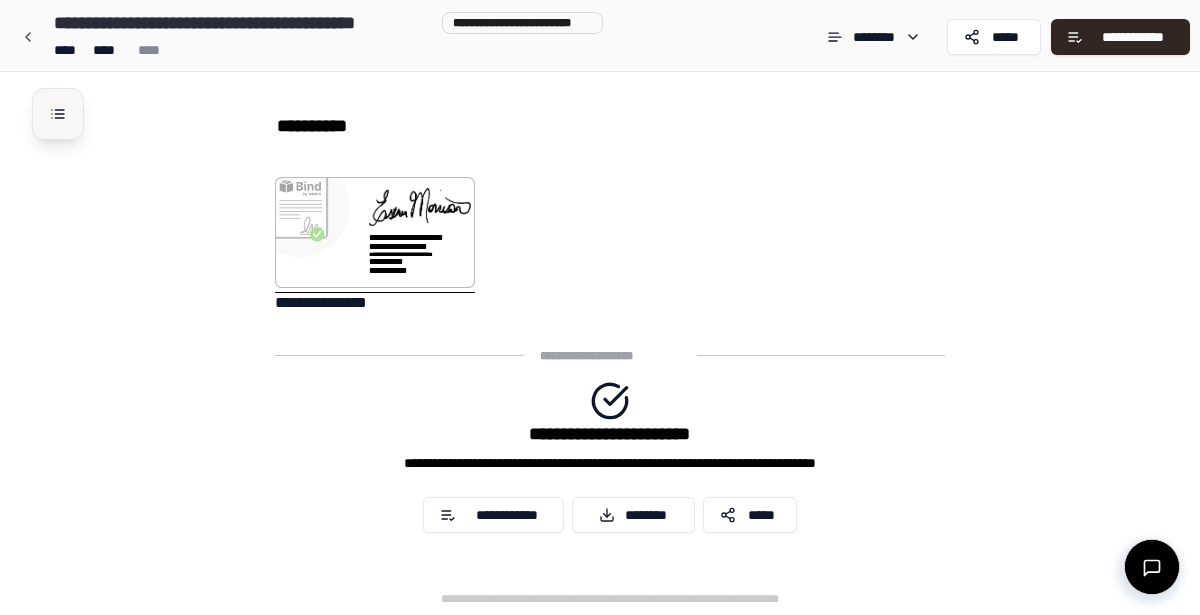 click at bounding box center (58, 114) 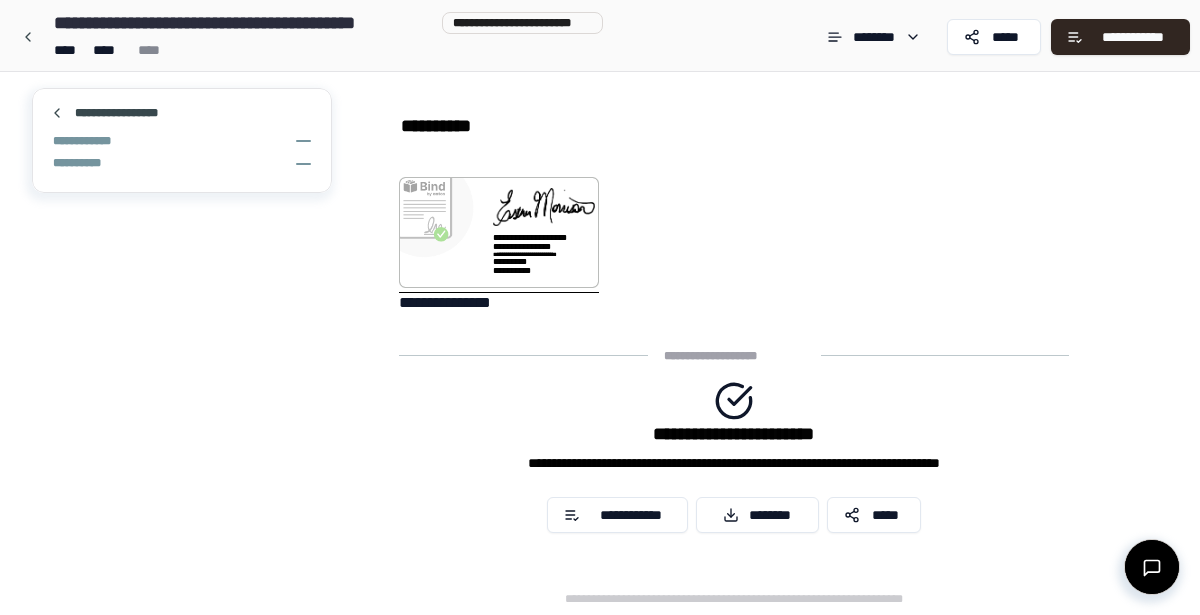 click on "**********" at bounding box center [600, -310] 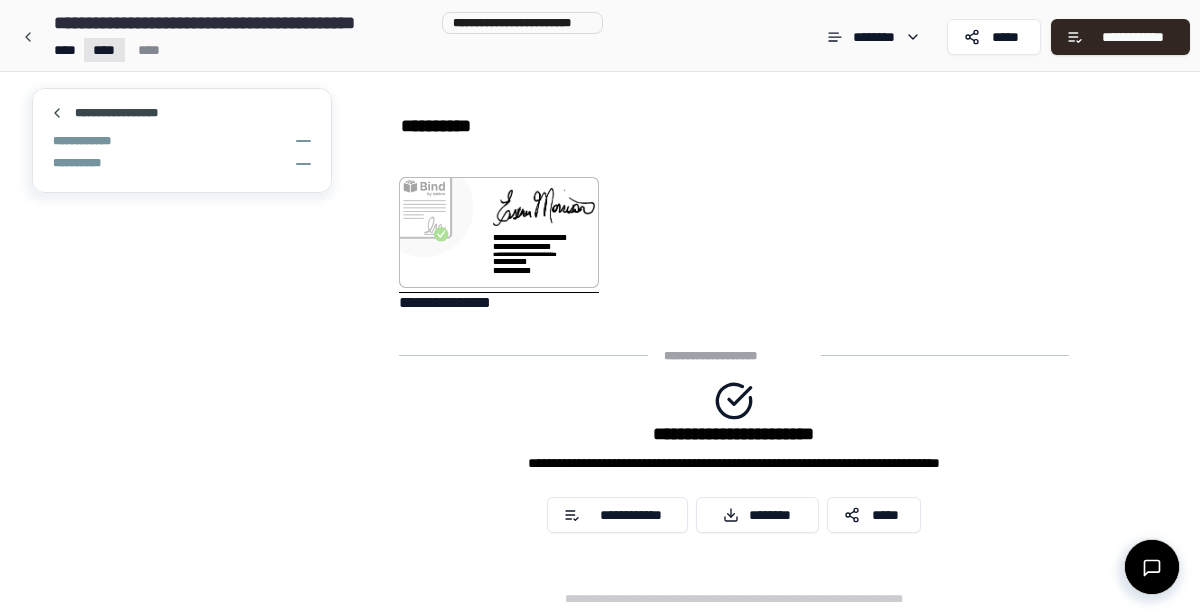 click on "**********" at bounding box center [600, -346] 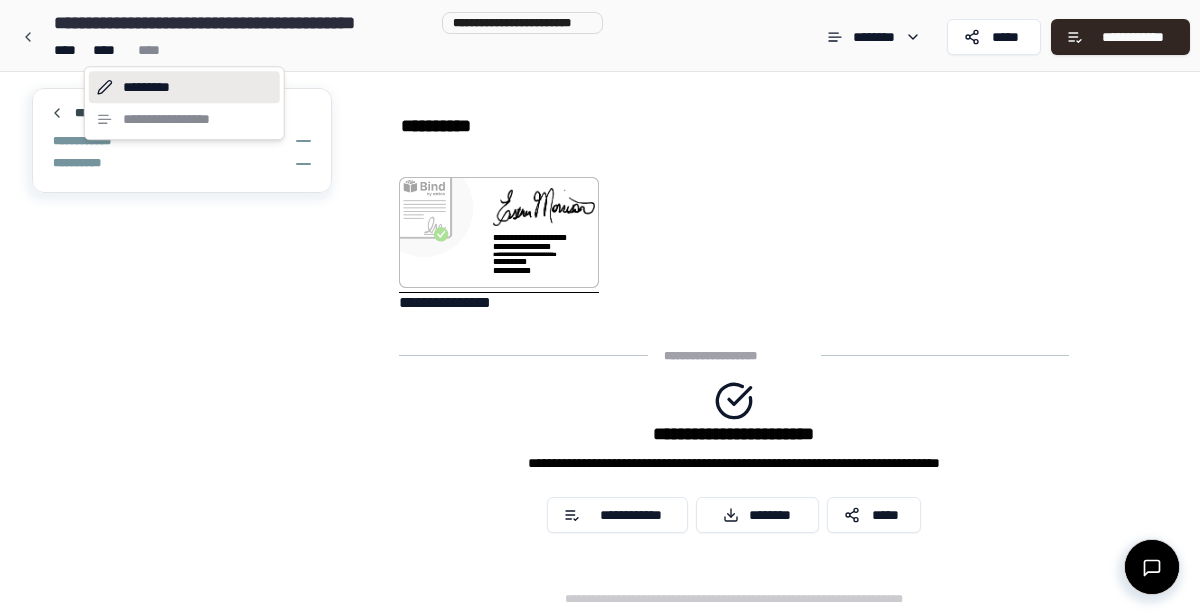 click on "*********" at bounding box center [184, 87] 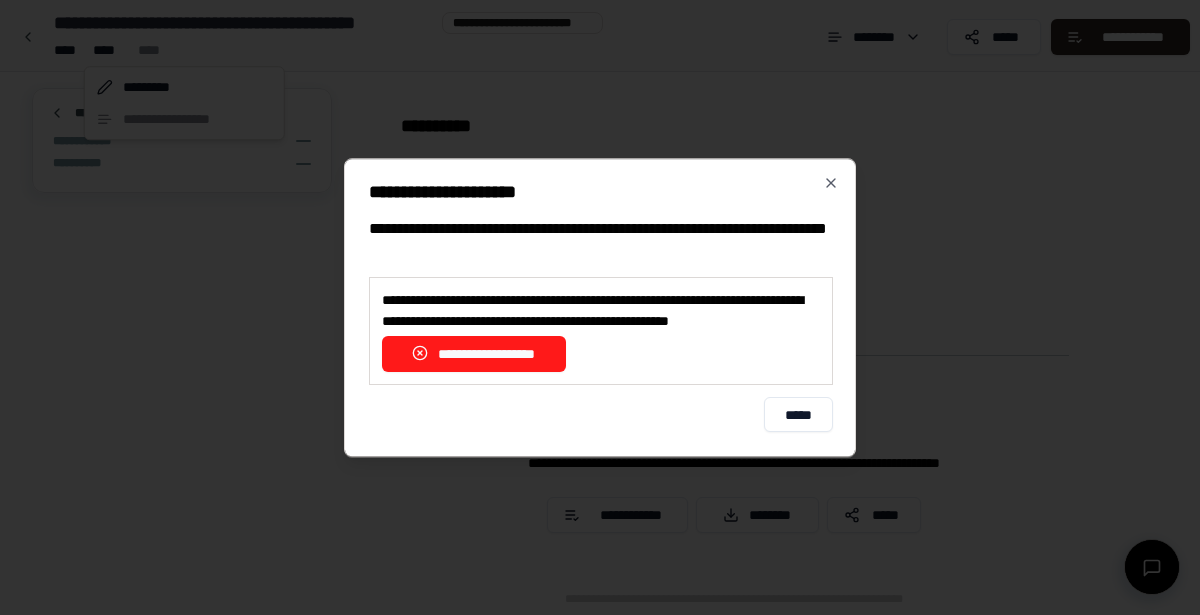 click on "**********" at bounding box center [474, 354] 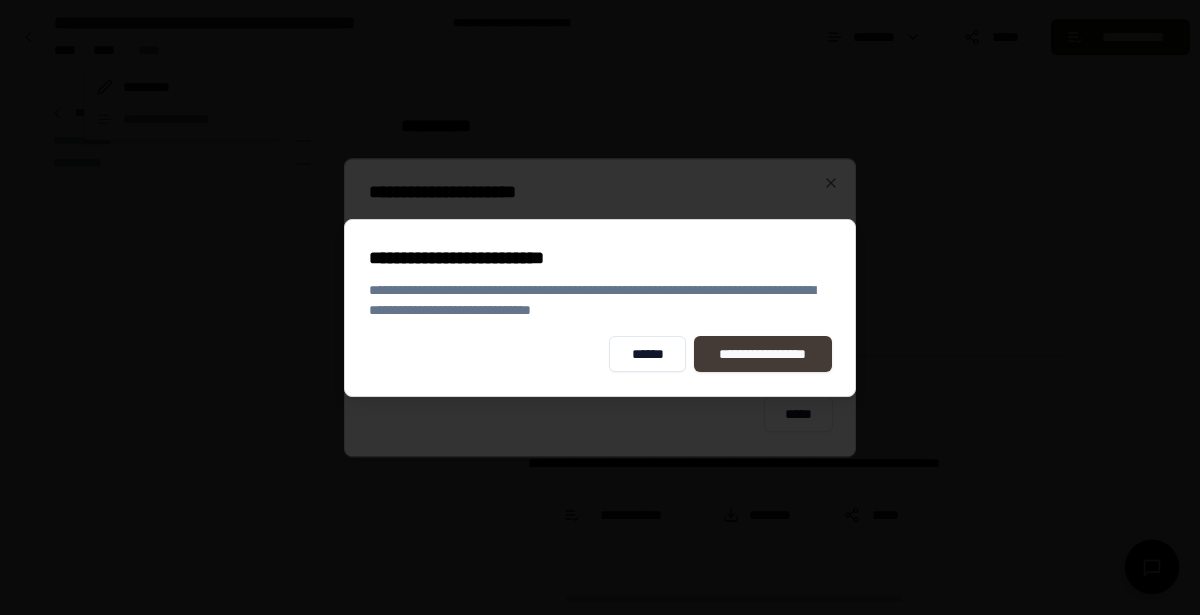 click on "**********" at bounding box center [763, 354] 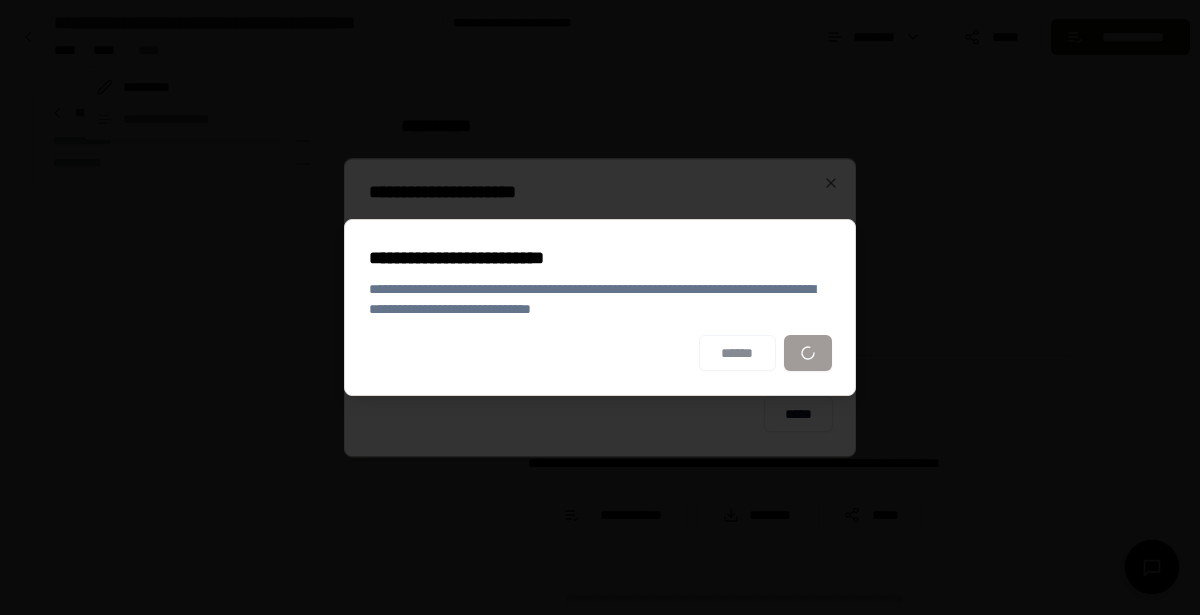 scroll, scrollTop: 1084, scrollLeft: 0, axis: vertical 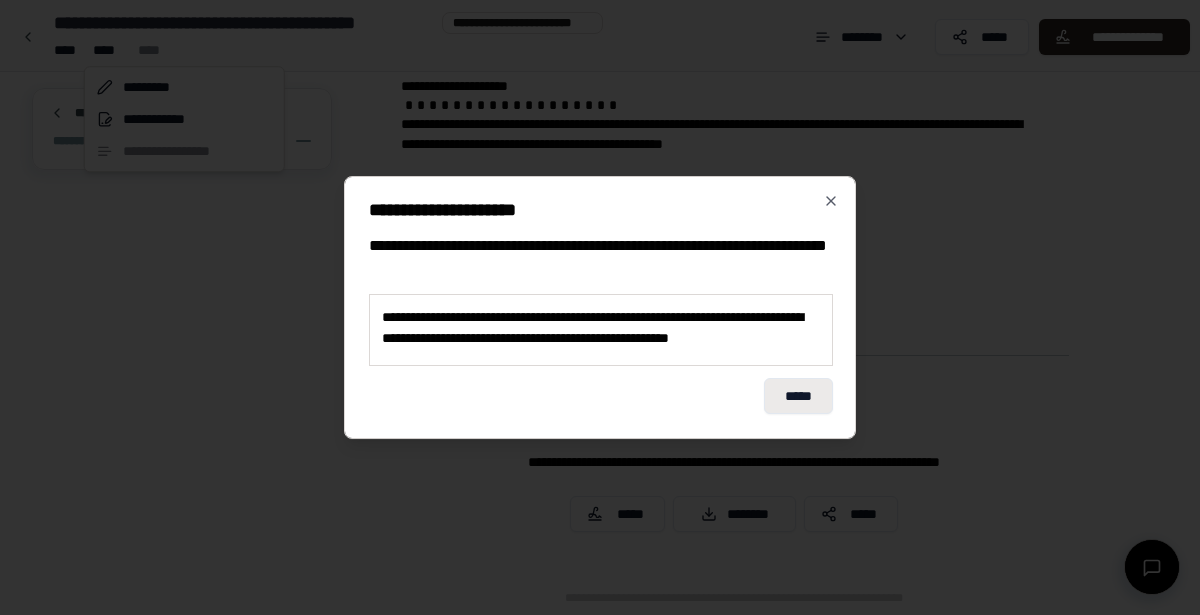 click on "*****" at bounding box center [798, 396] 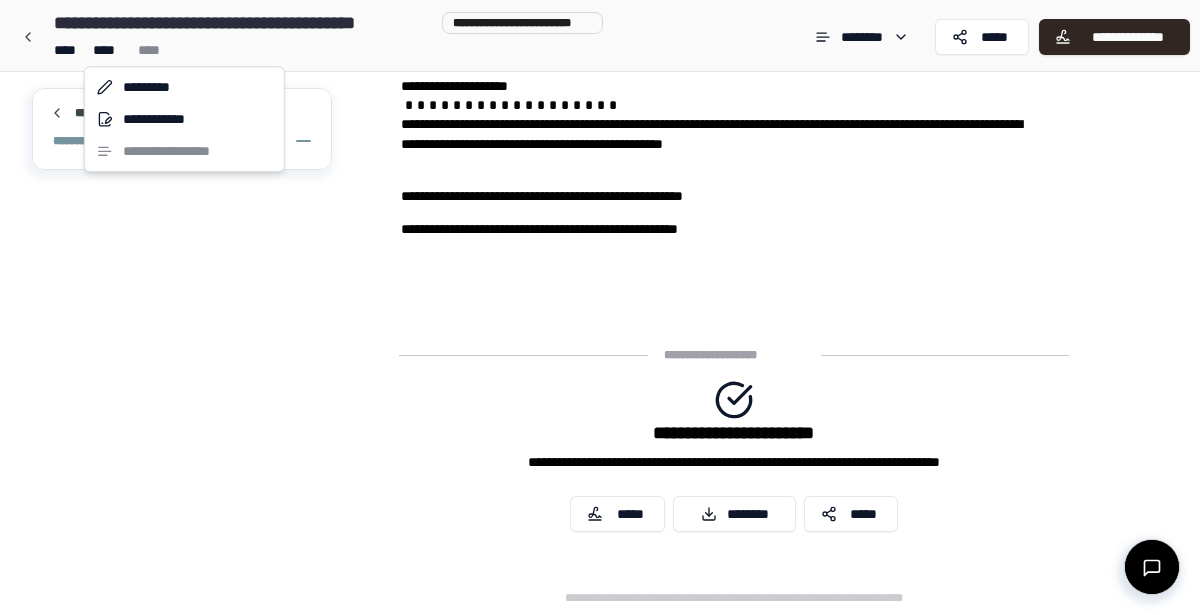 click on "**********" at bounding box center (600, -234) 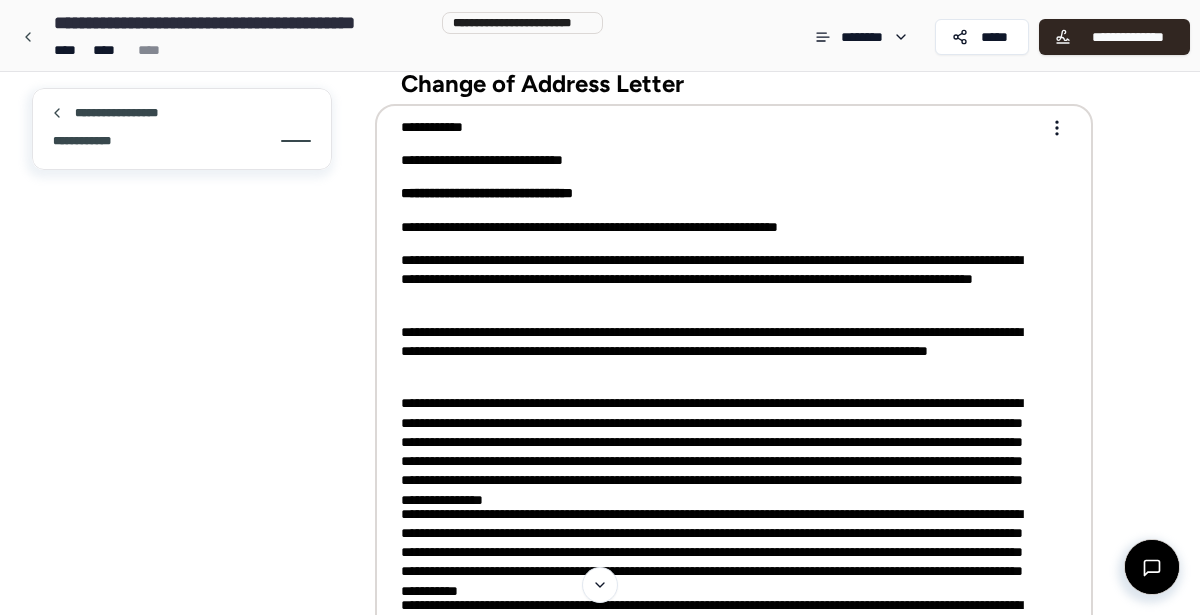 scroll, scrollTop: 36, scrollLeft: 0, axis: vertical 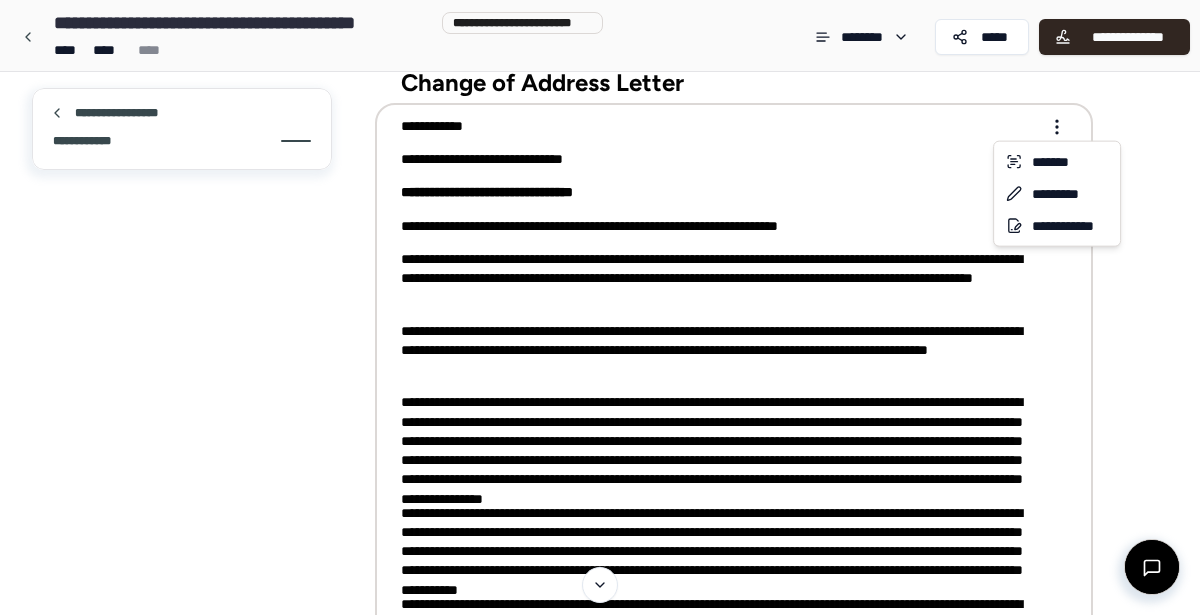 click on "**********" at bounding box center [600, 814] 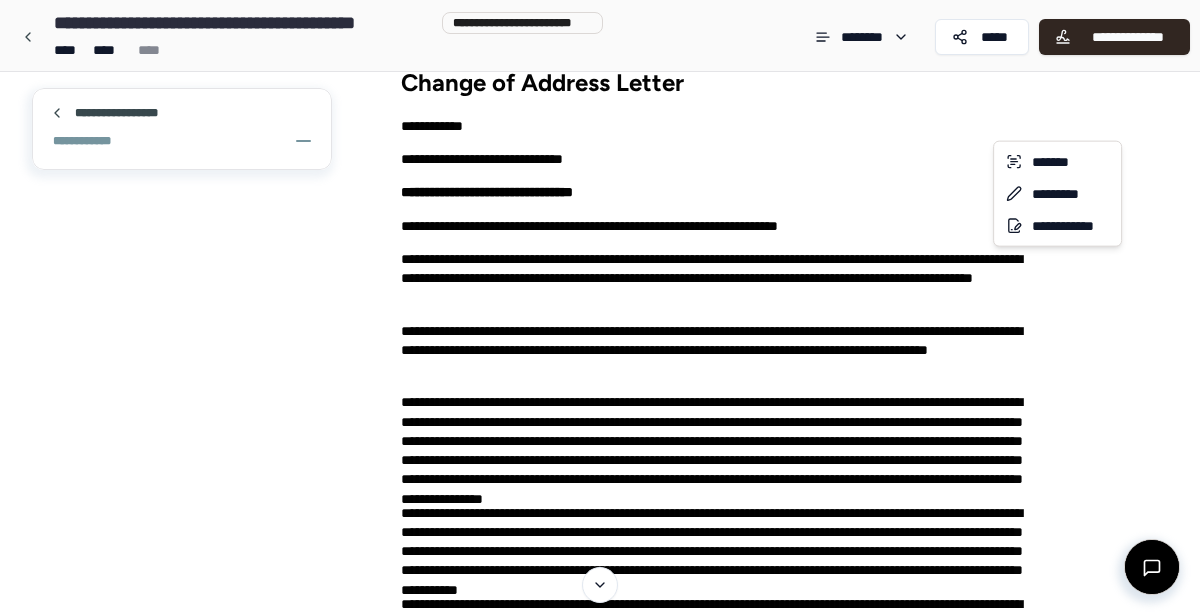 click on "**********" at bounding box center [600, 814] 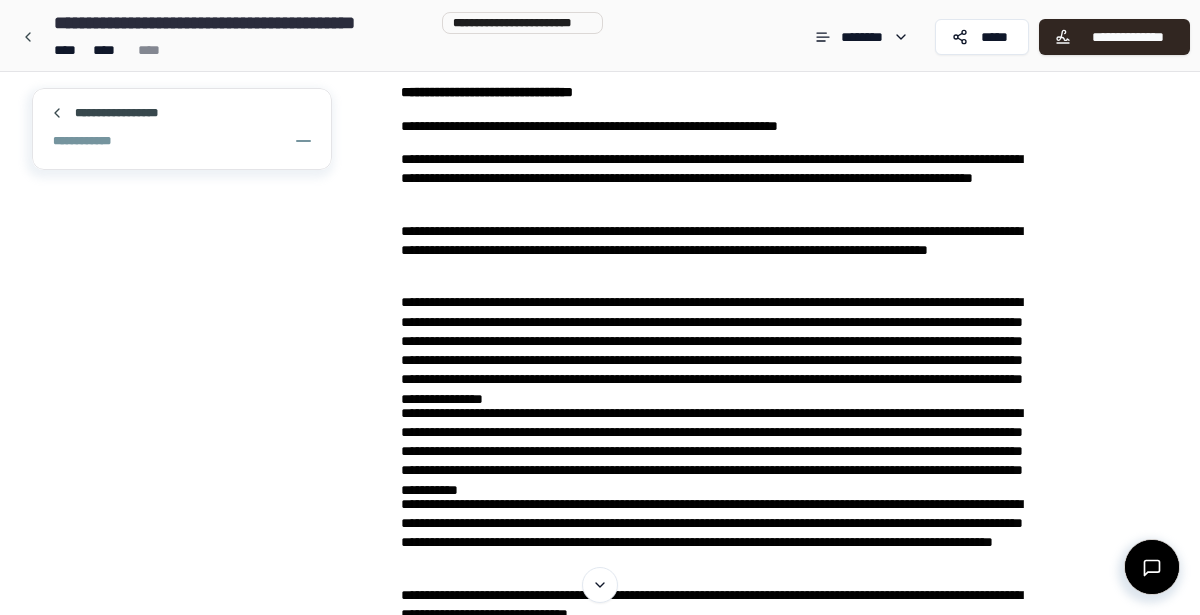scroll, scrollTop: 0, scrollLeft: 0, axis: both 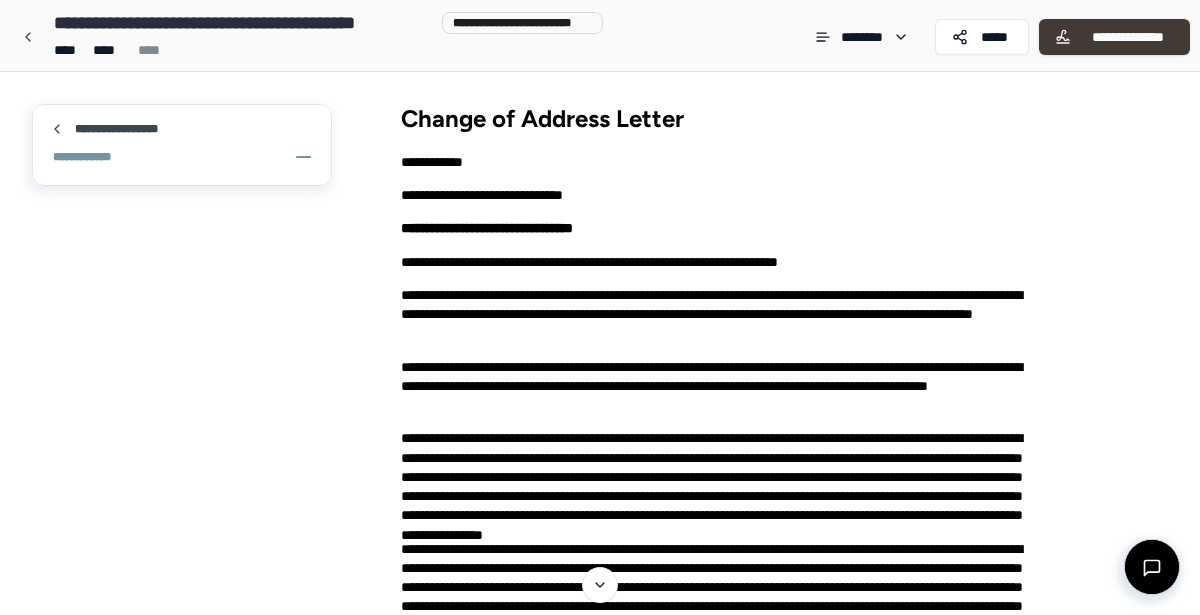 click on "**********" at bounding box center (1127, 37) 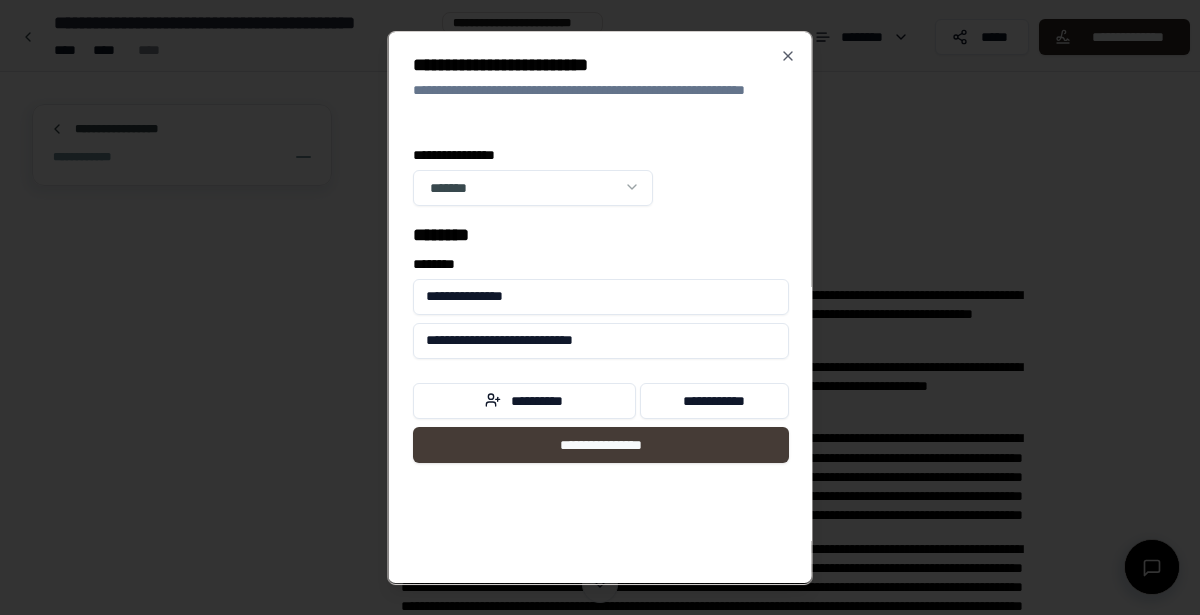 click on "**********" at bounding box center [601, 444] 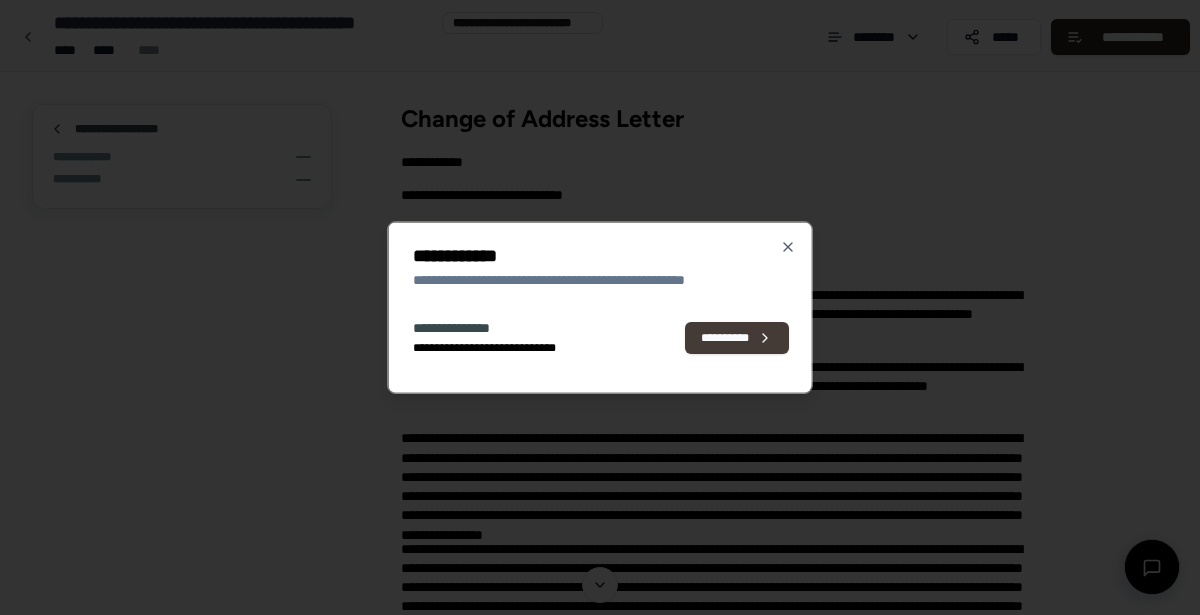 click on "**********" at bounding box center [737, 338] 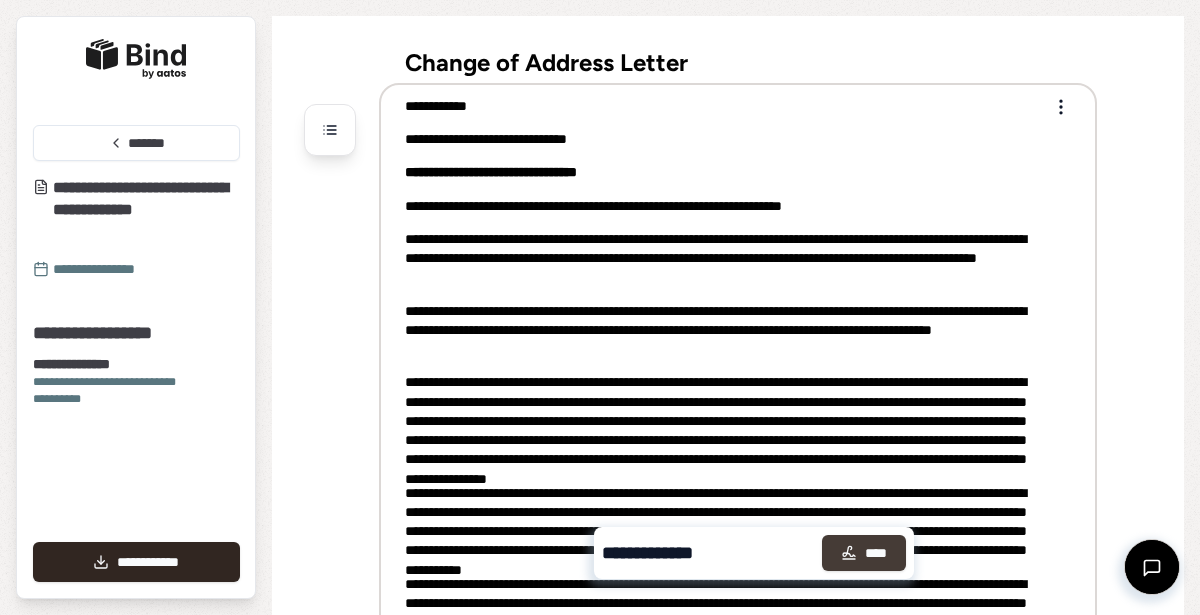 click on "****" at bounding box center [864, 553] 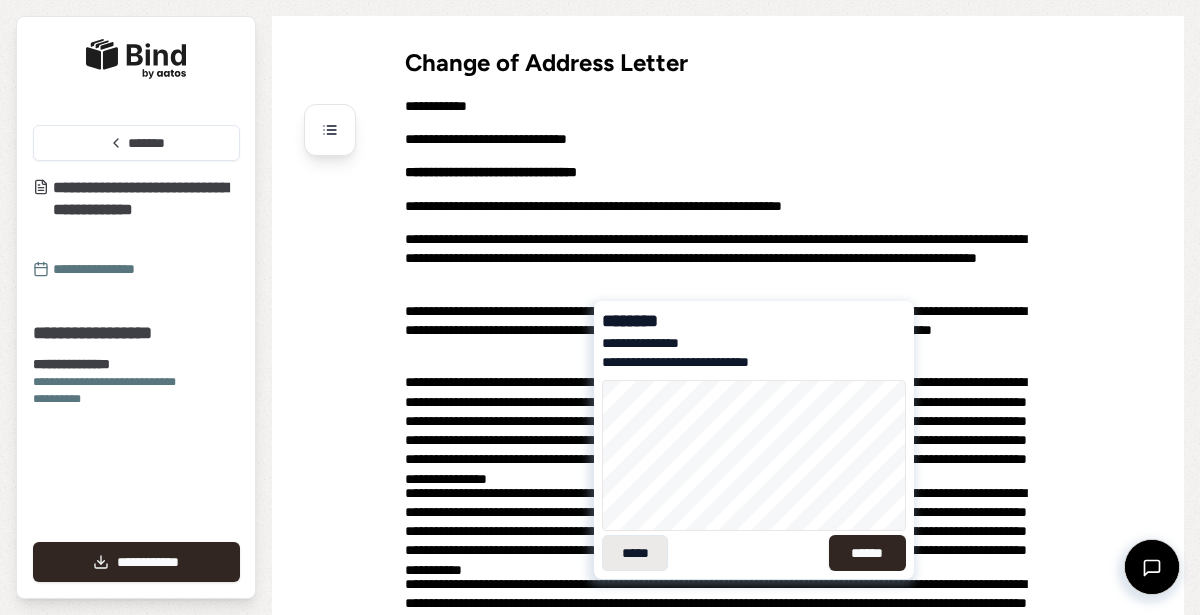click on "*****" at bounding box center (635, 553) 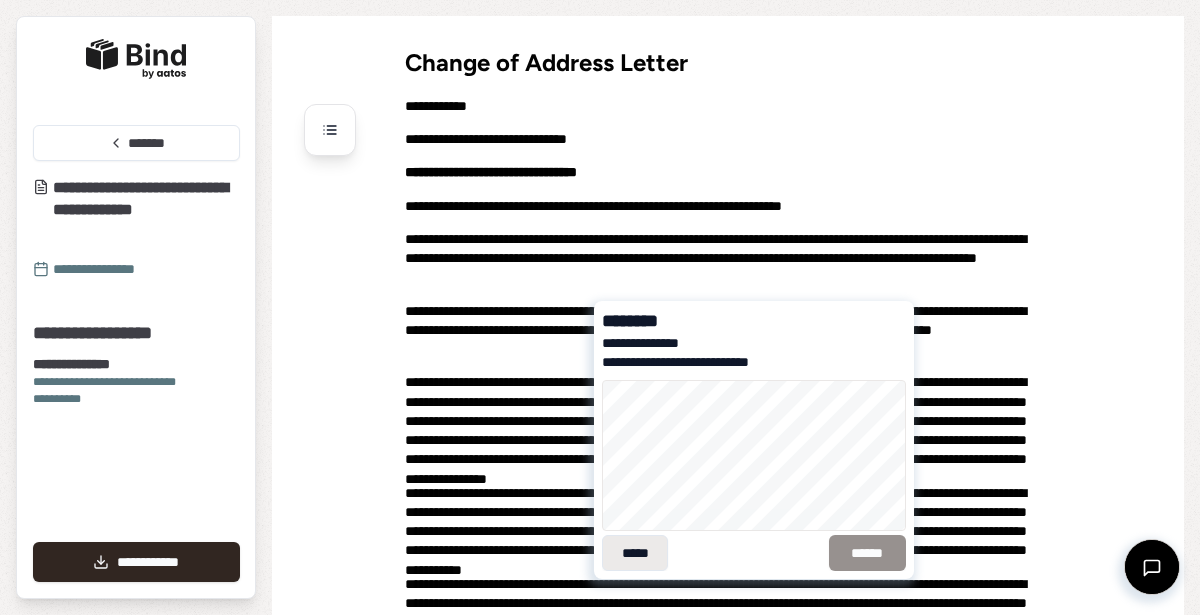 click on "**********" at bounding box center [701, 343] 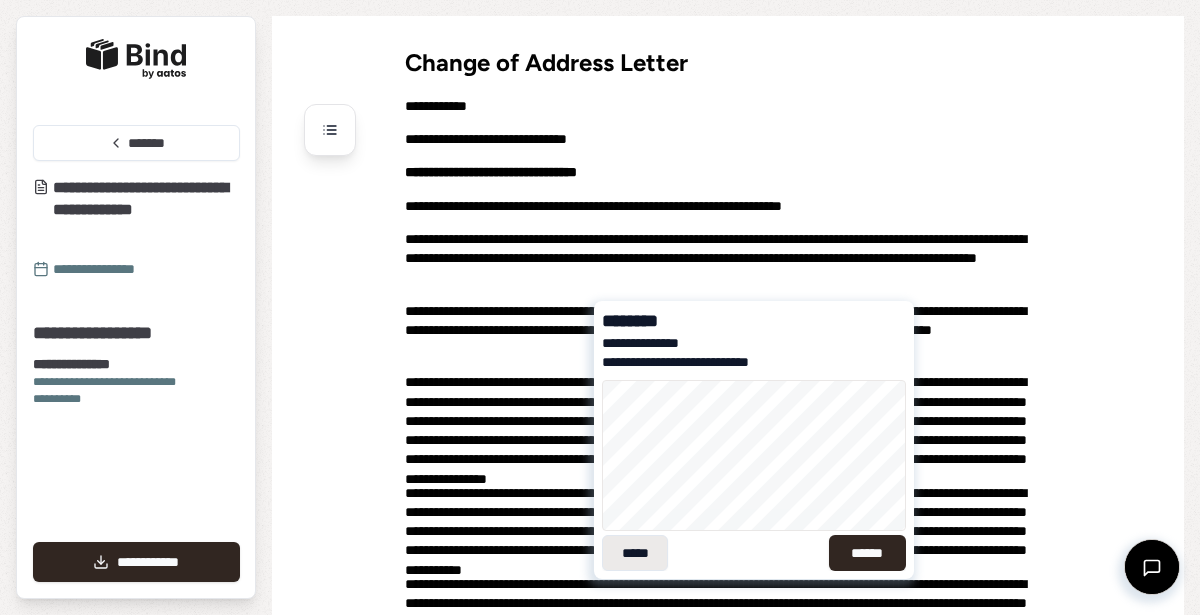 click on "*****" at bounding box center [635, 553] 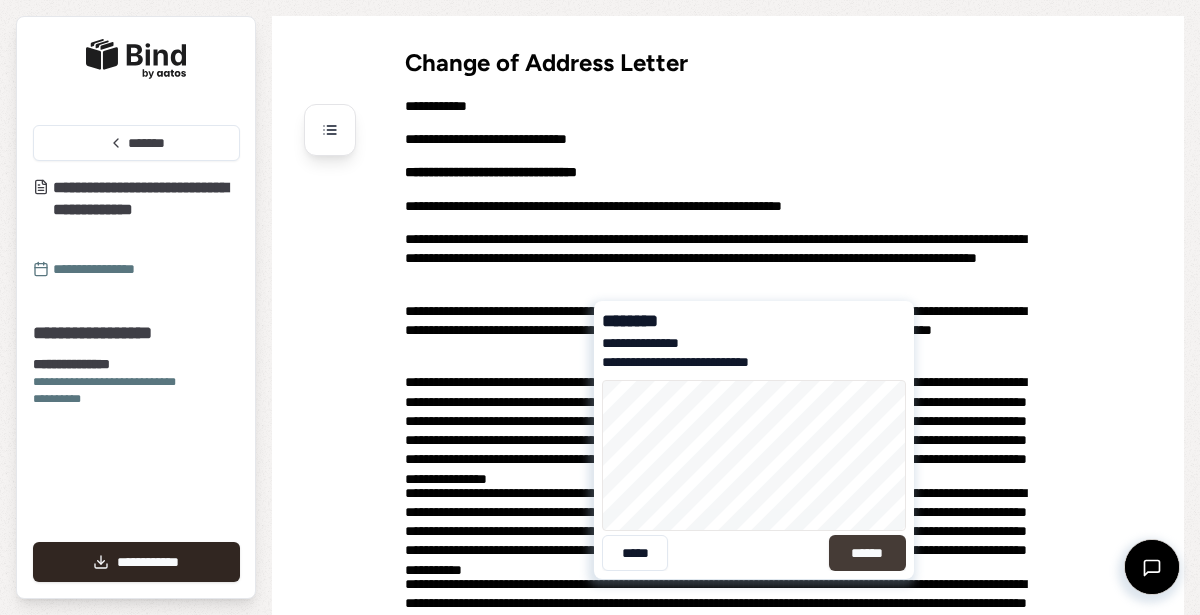 click on "******" at bounding box center [867, 553] 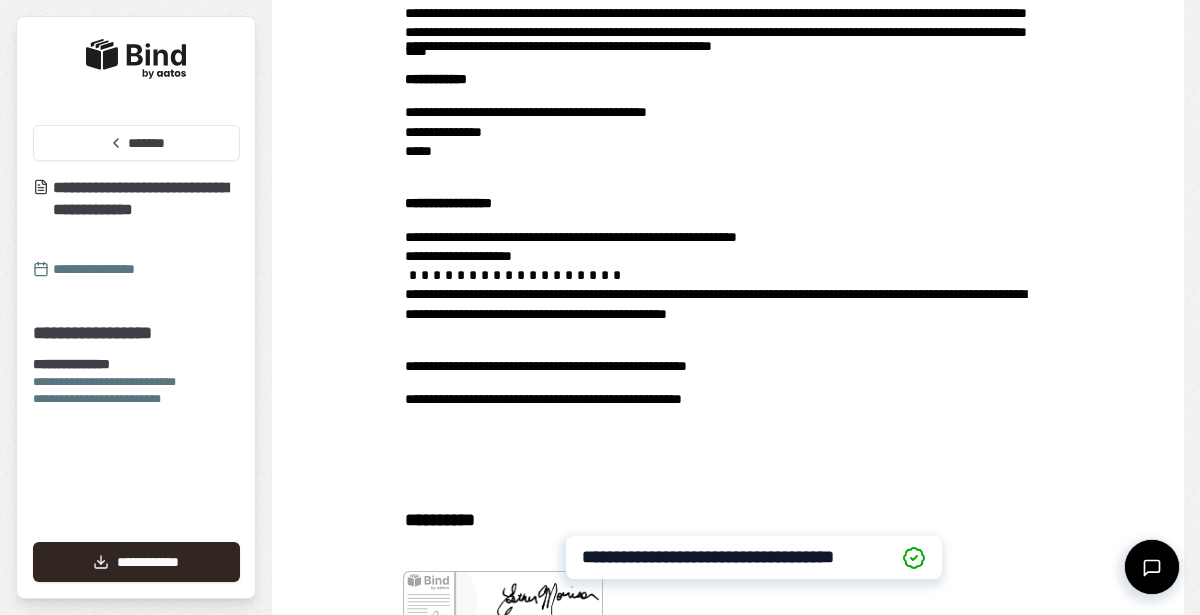 scroll, scrollTop: 1016, scrollLeft: 0, axis: vertical 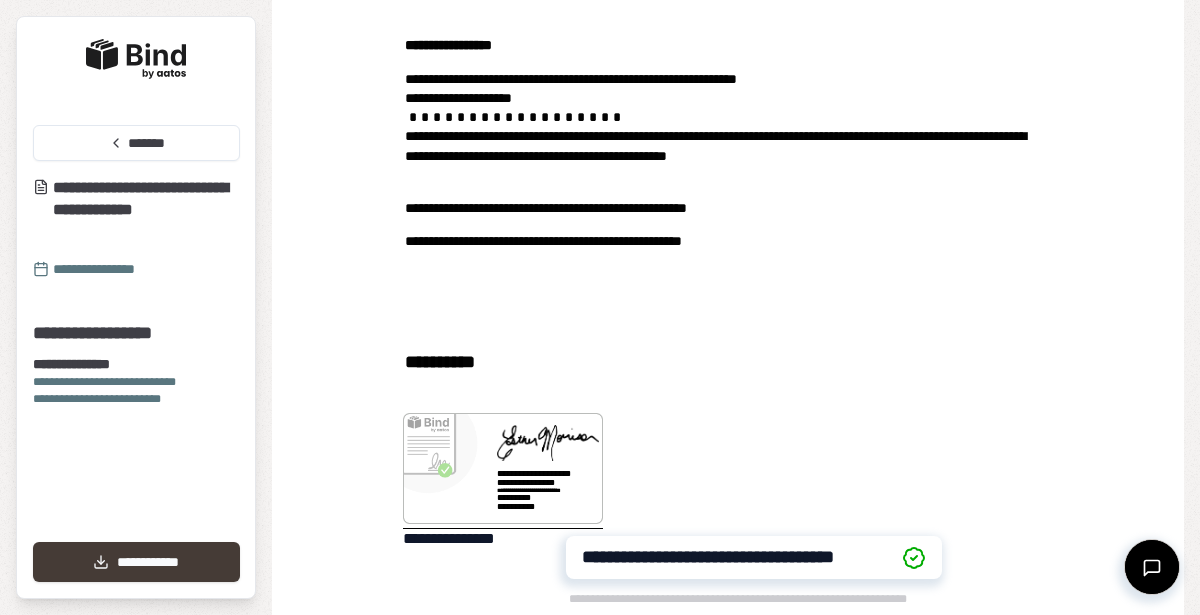 click on "**********" at bounding box center (136, 562) 